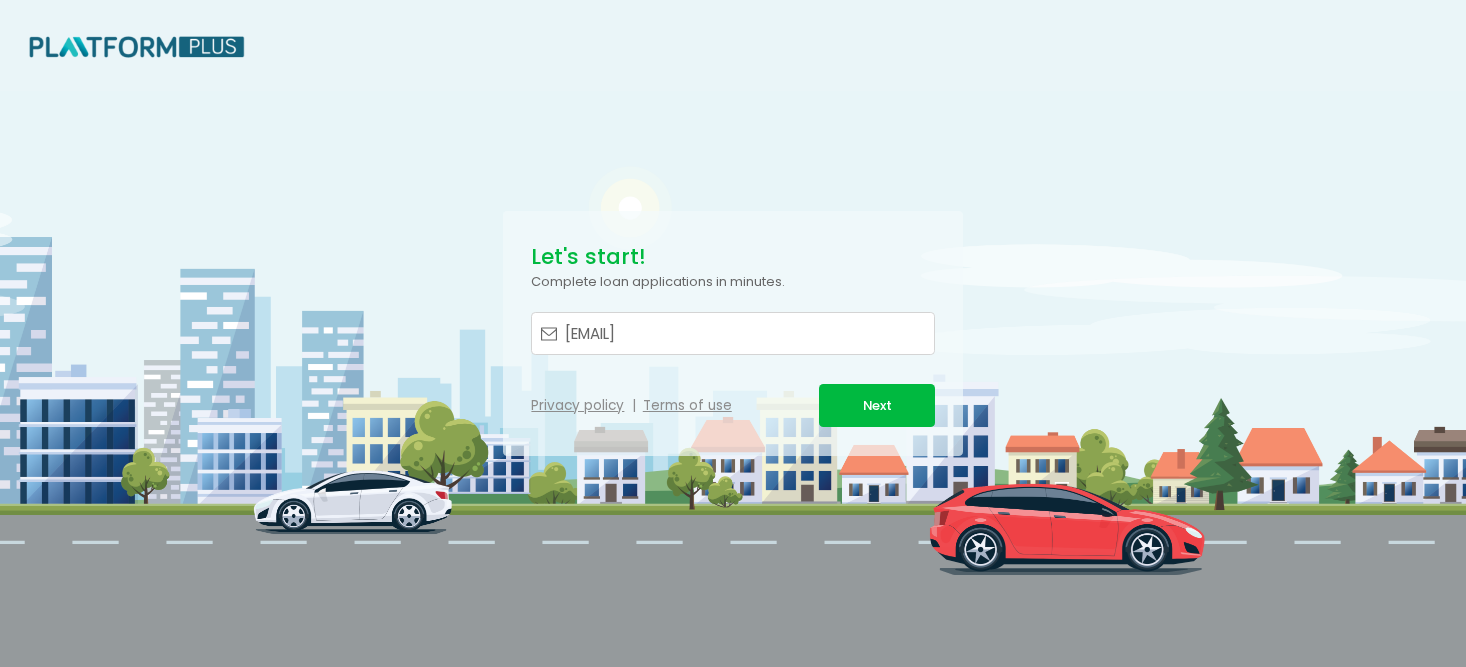 scroll, scrollTop: 0, scrollLeft: 0, axis: both 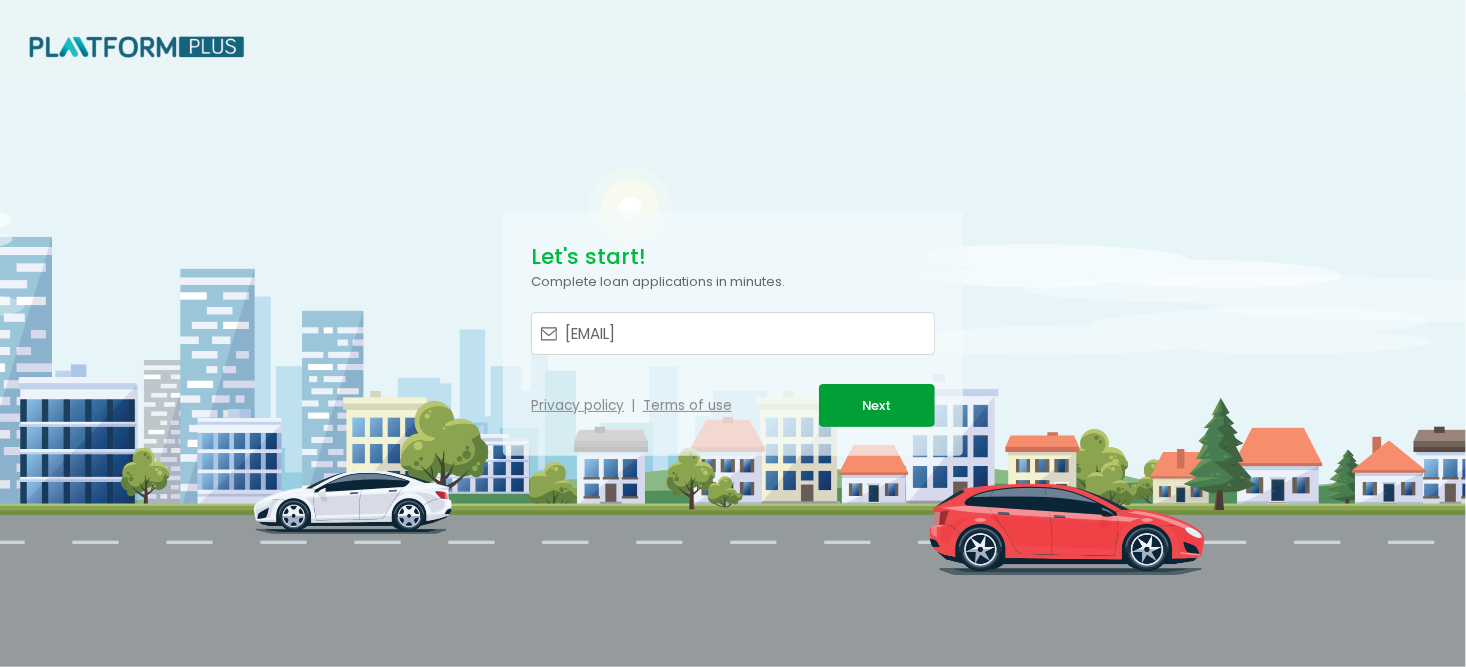 click on "Next" at bounding box center (876, 405) 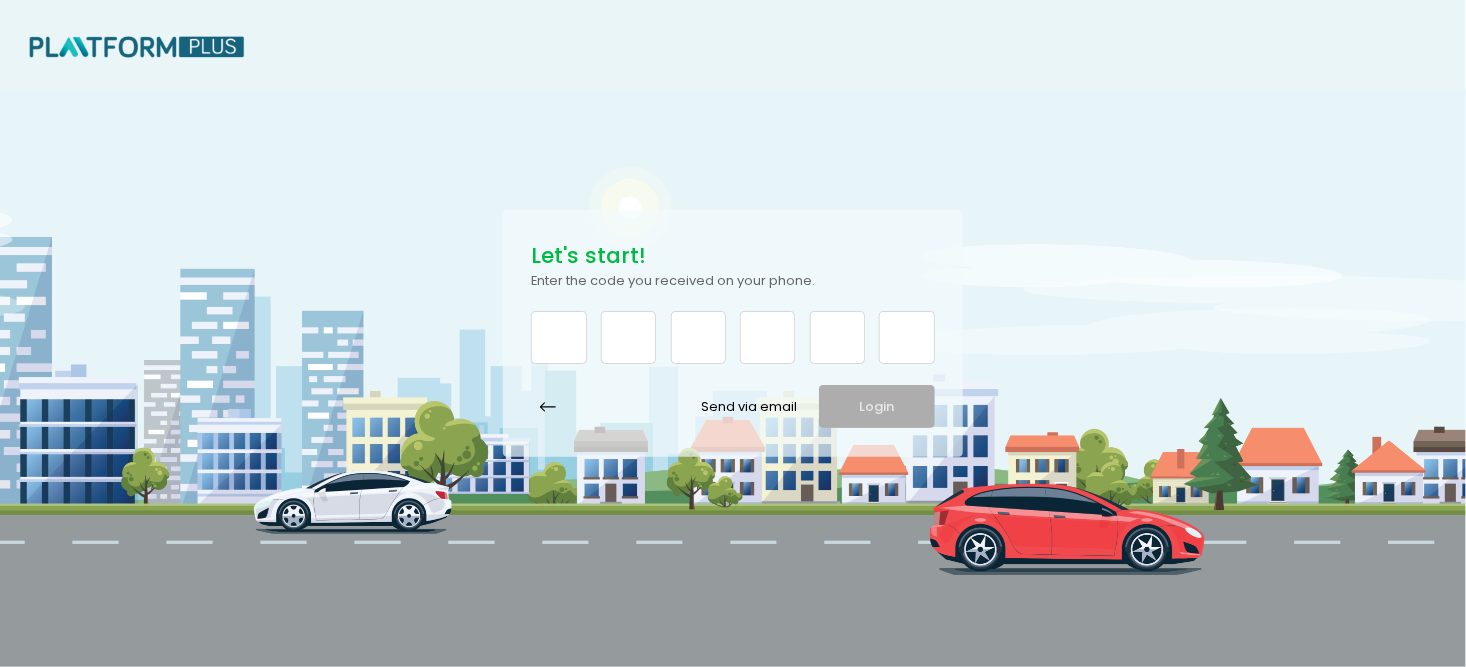 type on "5" 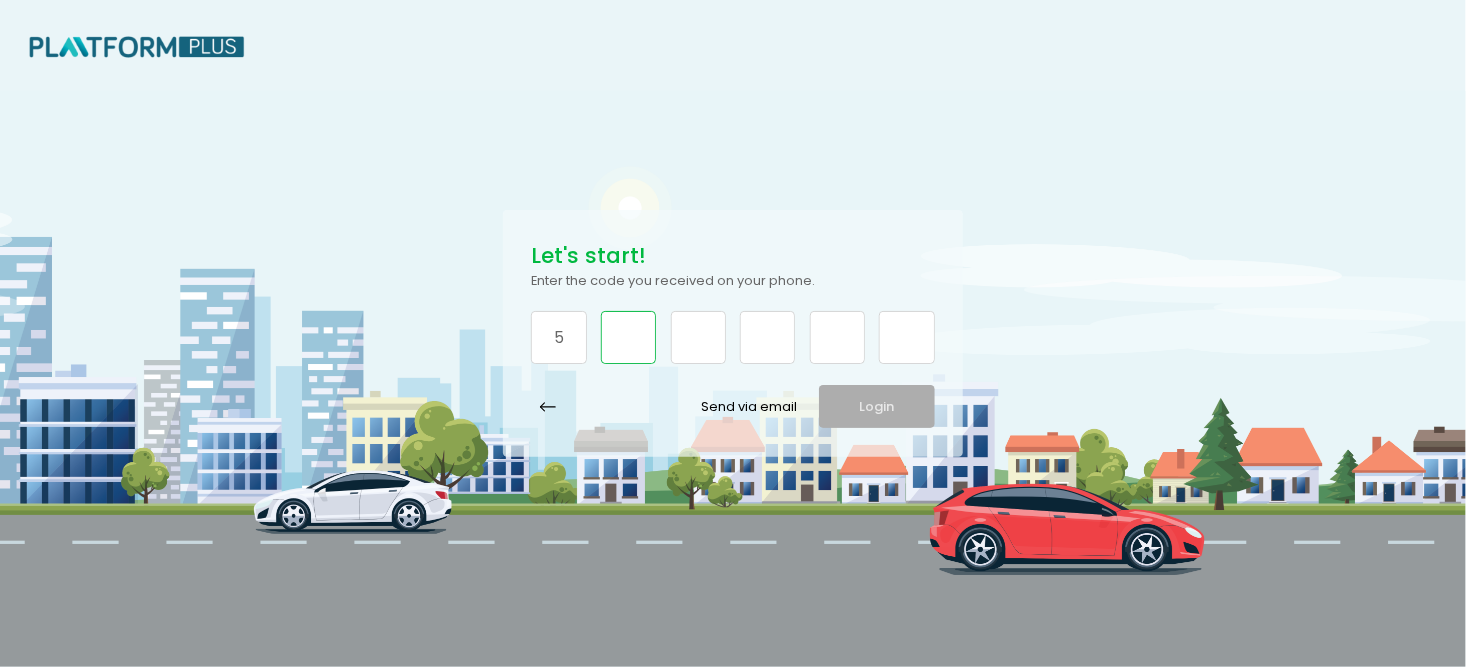 type on "5" 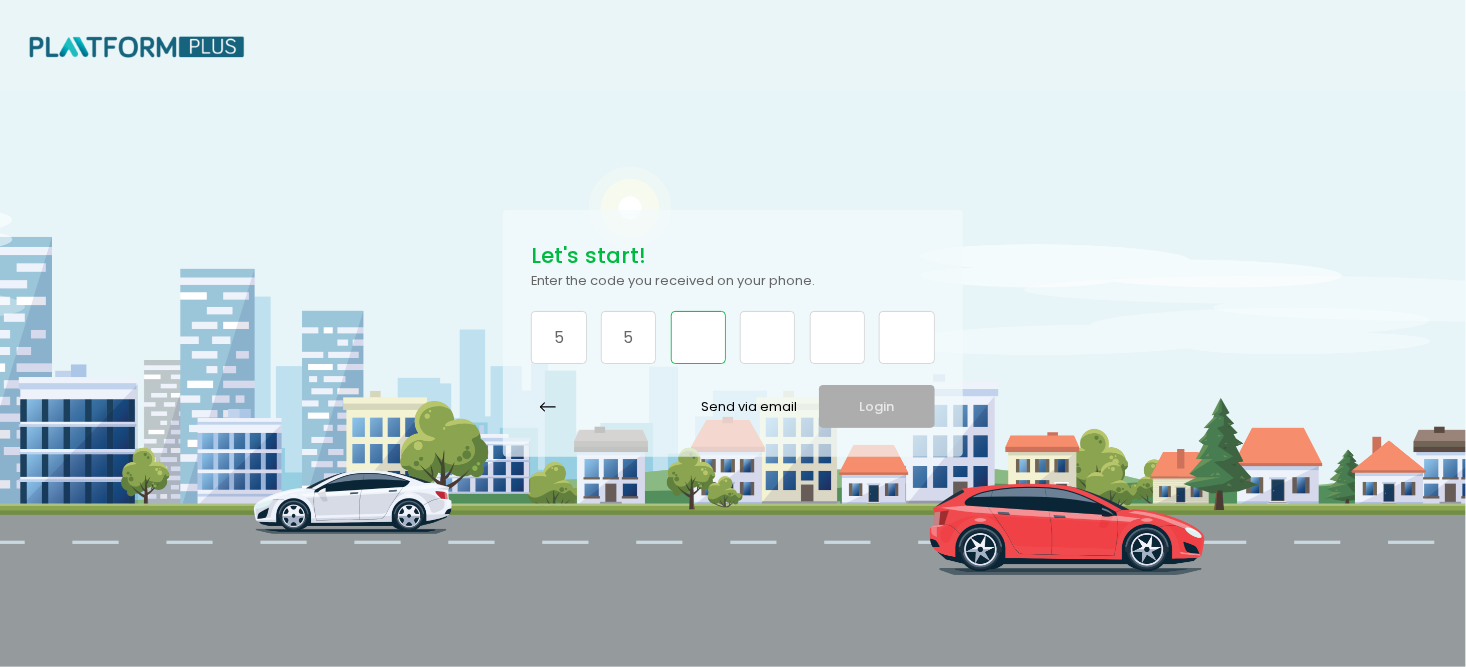 type on "7" 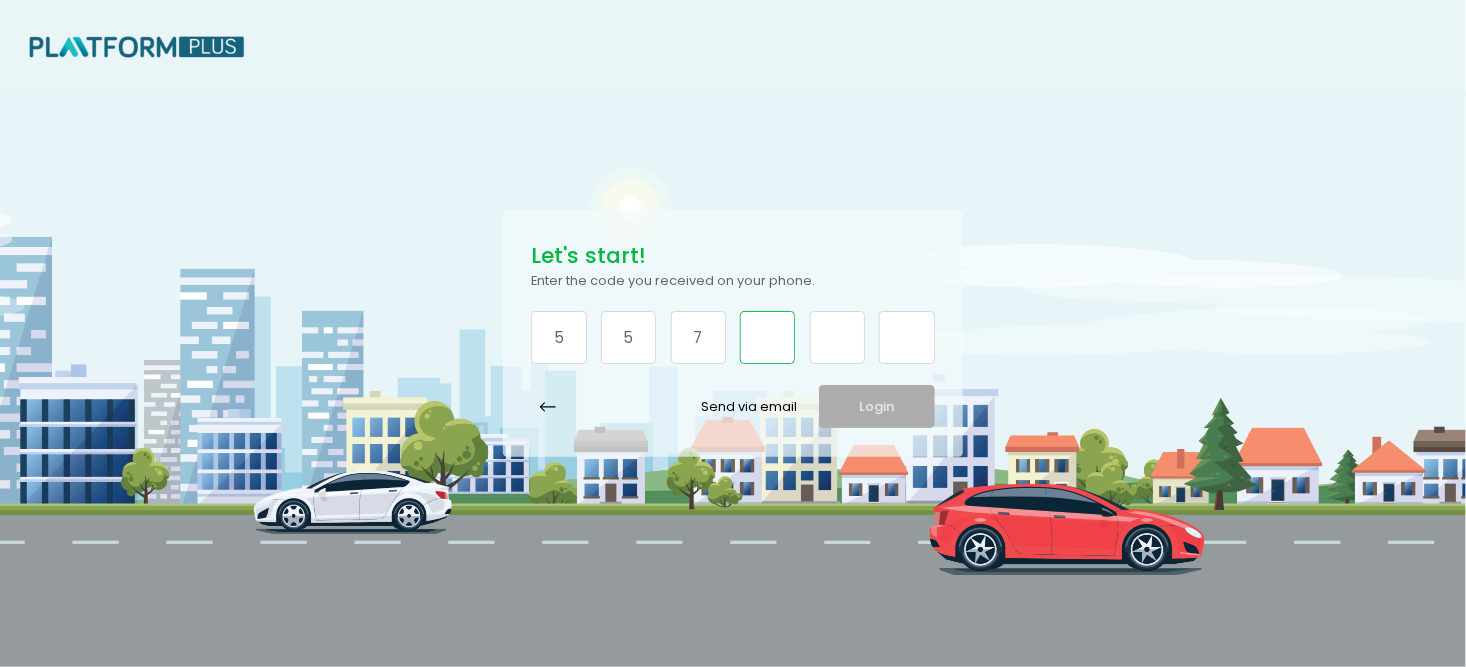 type on "1" 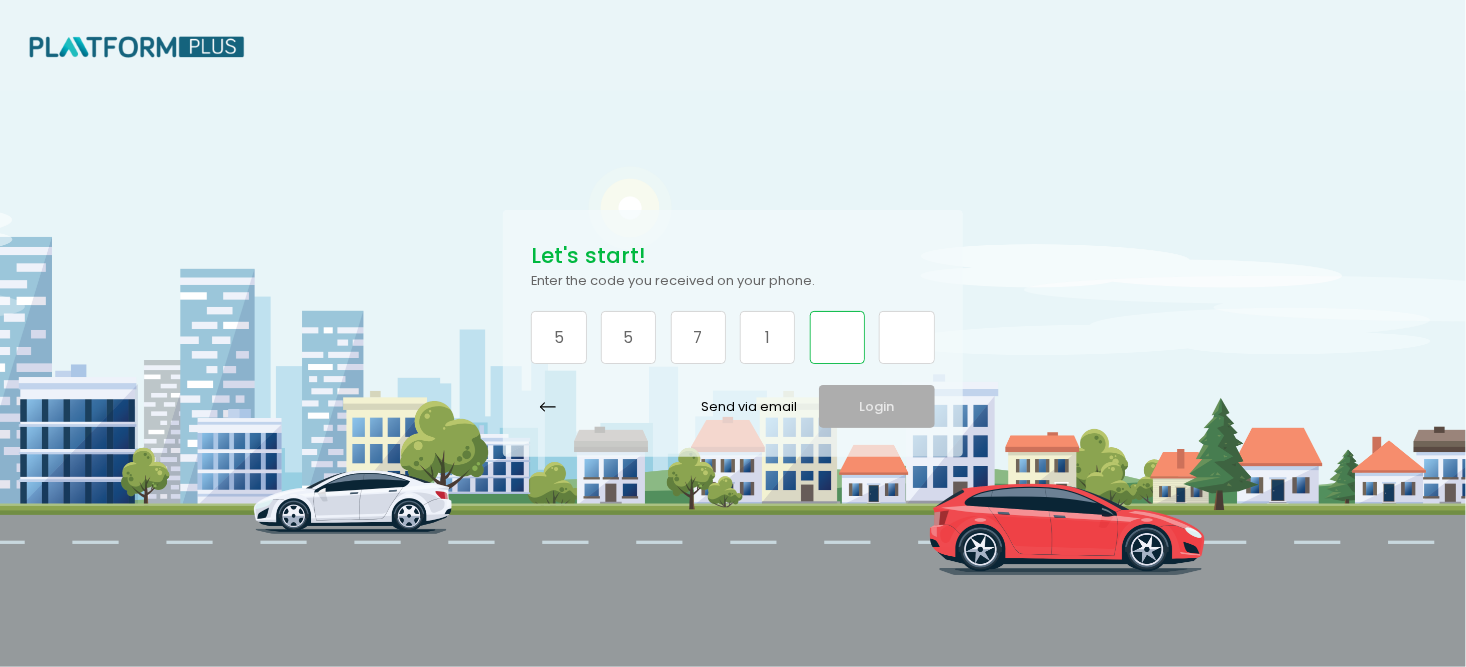 type on "8" 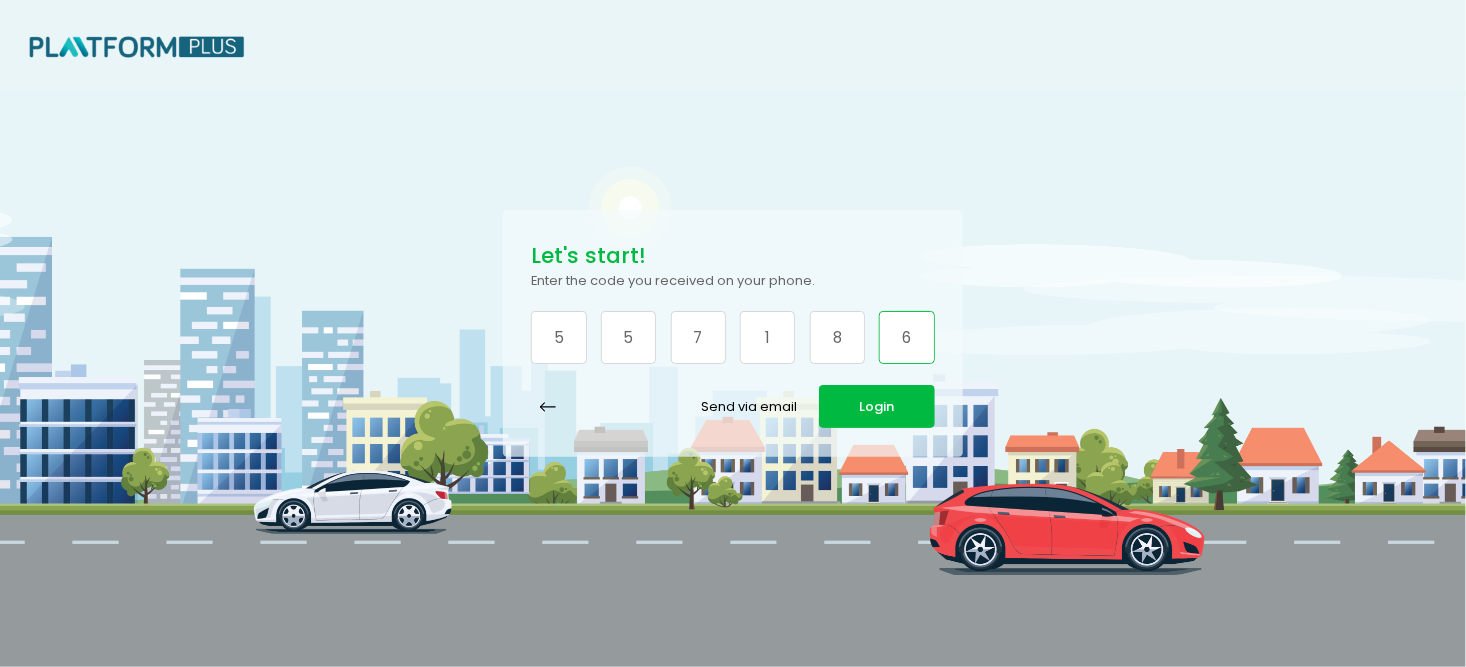 type on "6" 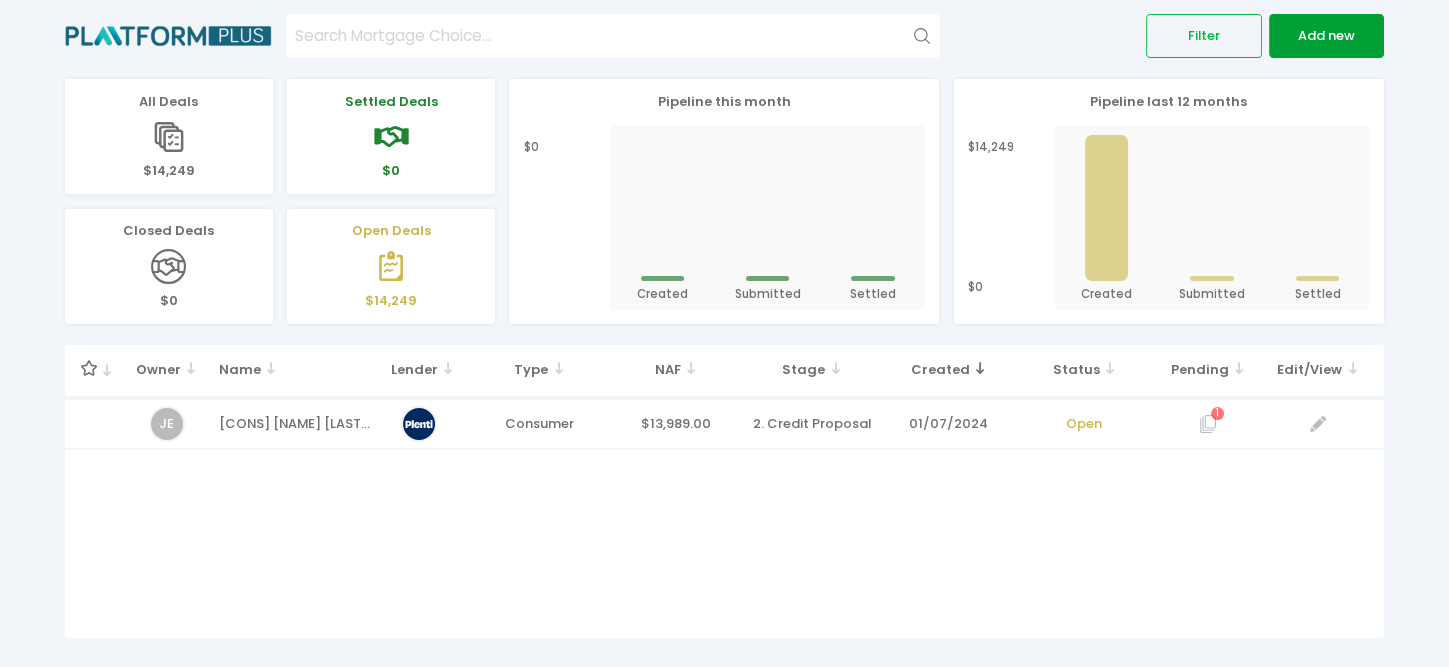 click on "Add new" at bounding box center (1326, 35) 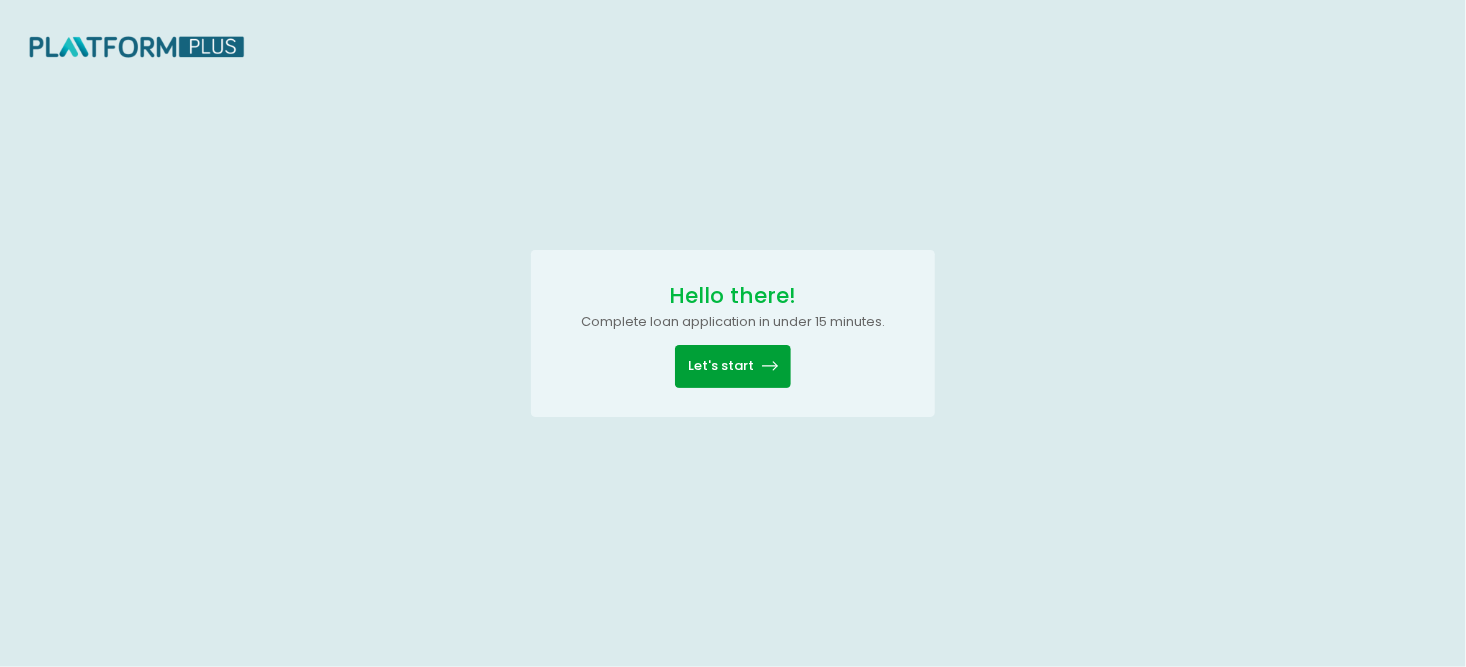 click at bounding box center (770, 366) 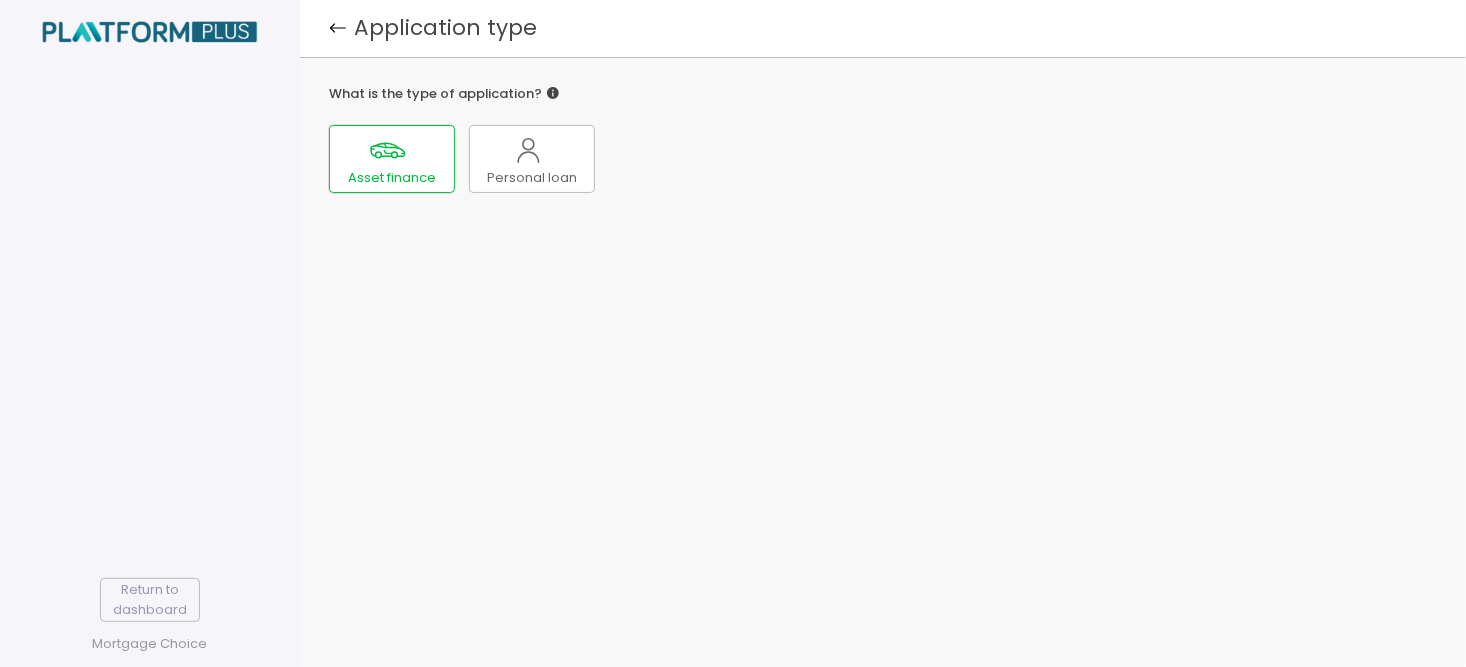 click on "Asset finance" at bounding box center (392, 159) 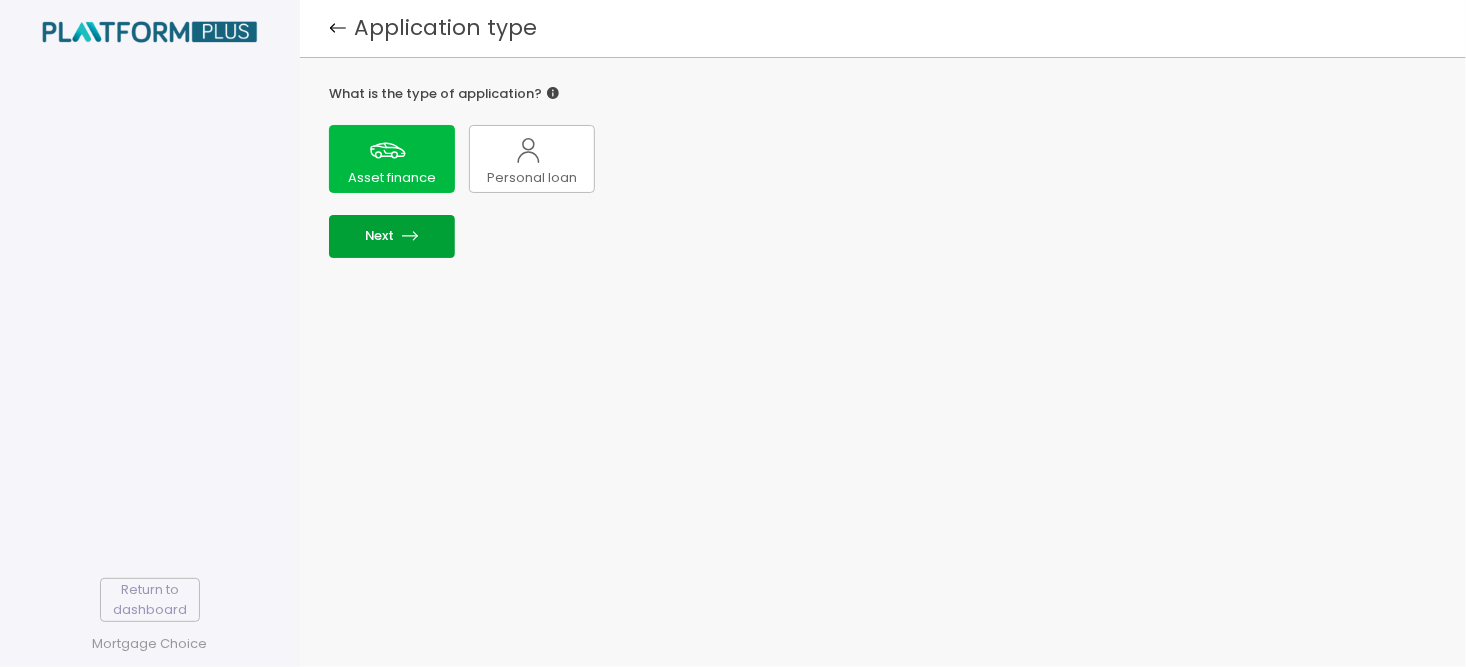 click at bounding box center [410, 236] 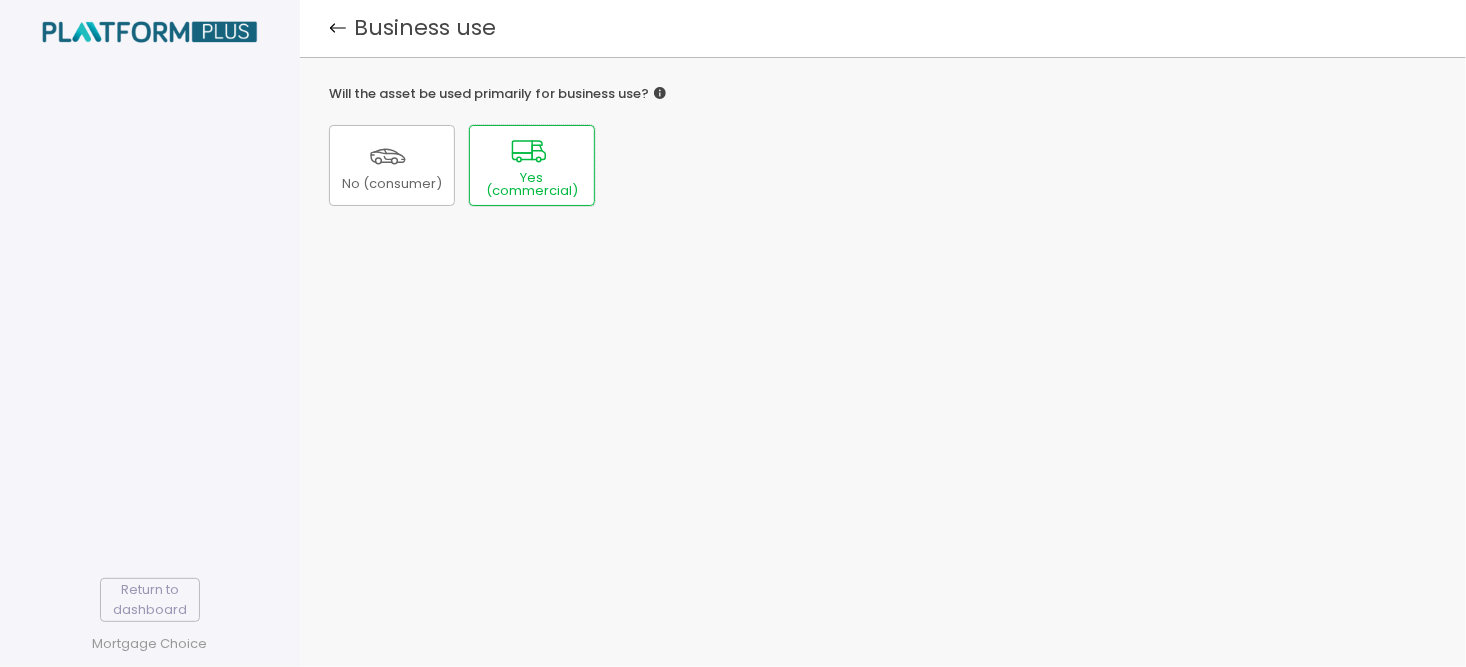 click on "Yes (commercial)" at bounding box center [392, 184] 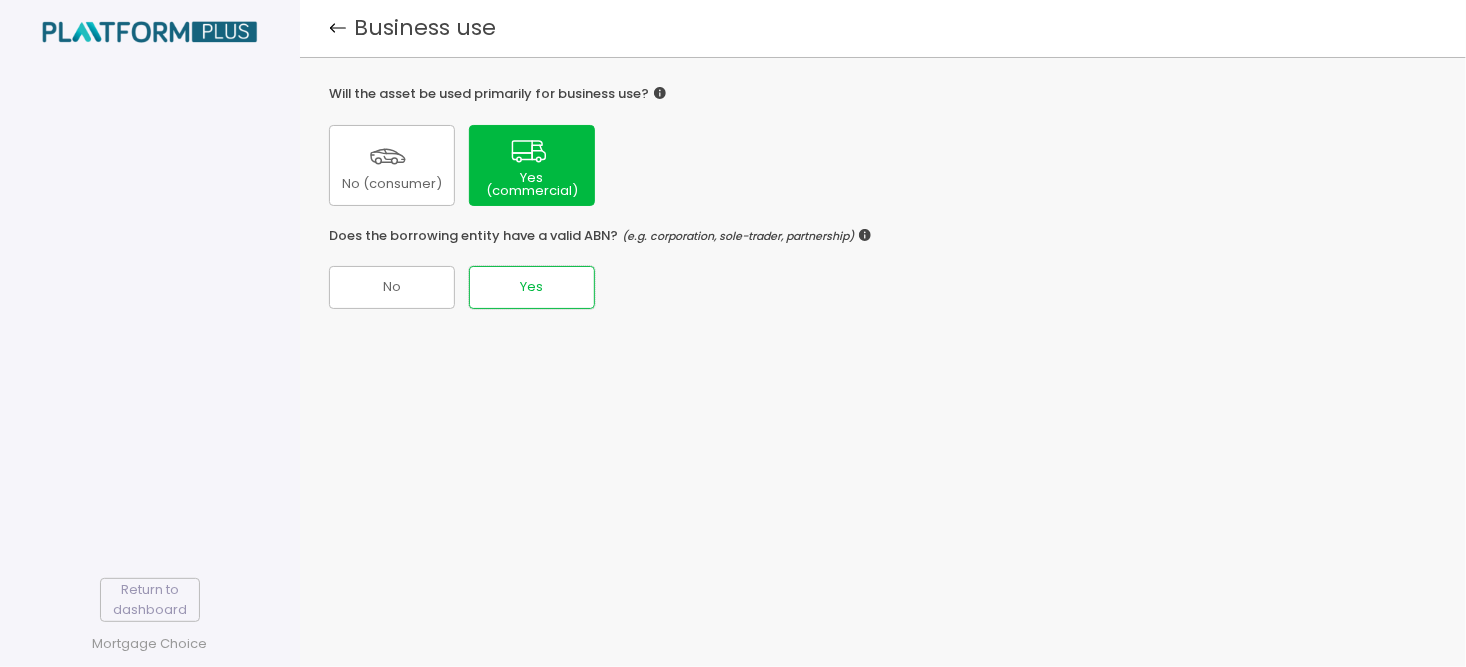 click on "Yes" at bounding box center (392, 287) 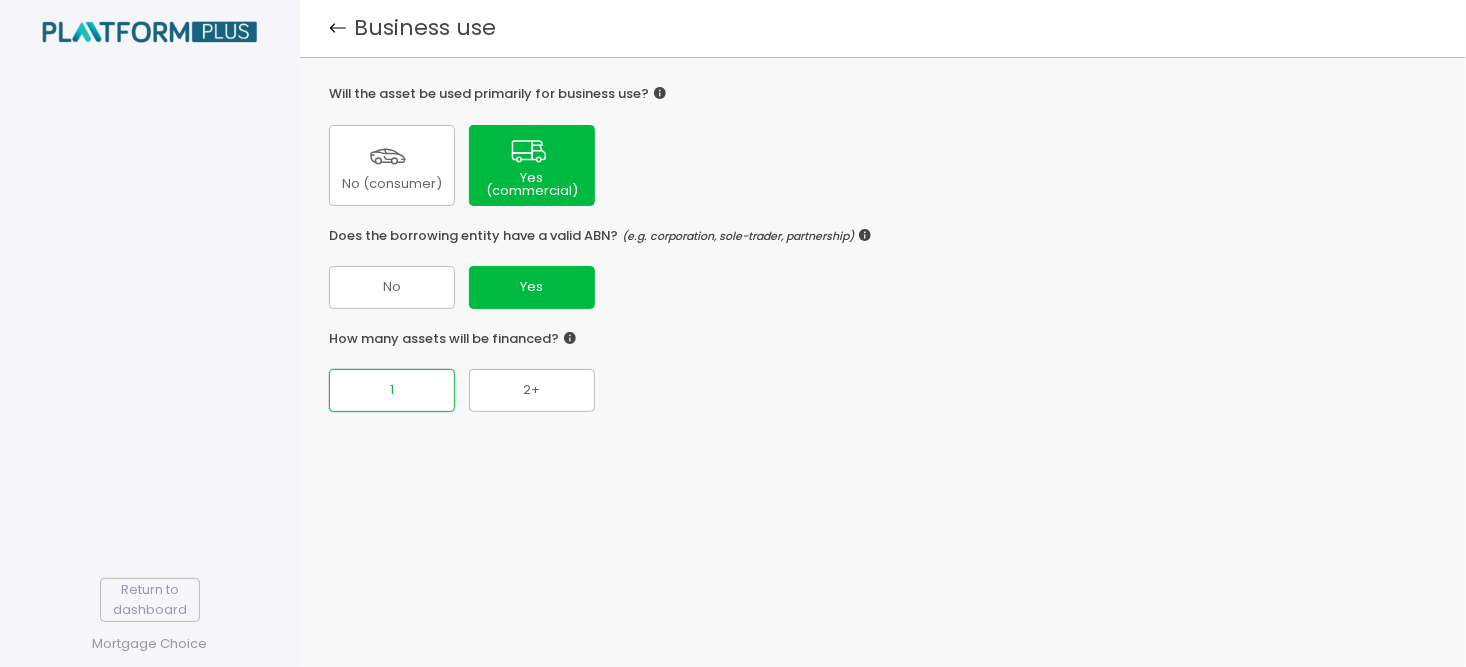 click on "1" at bounding box center [392, 287] 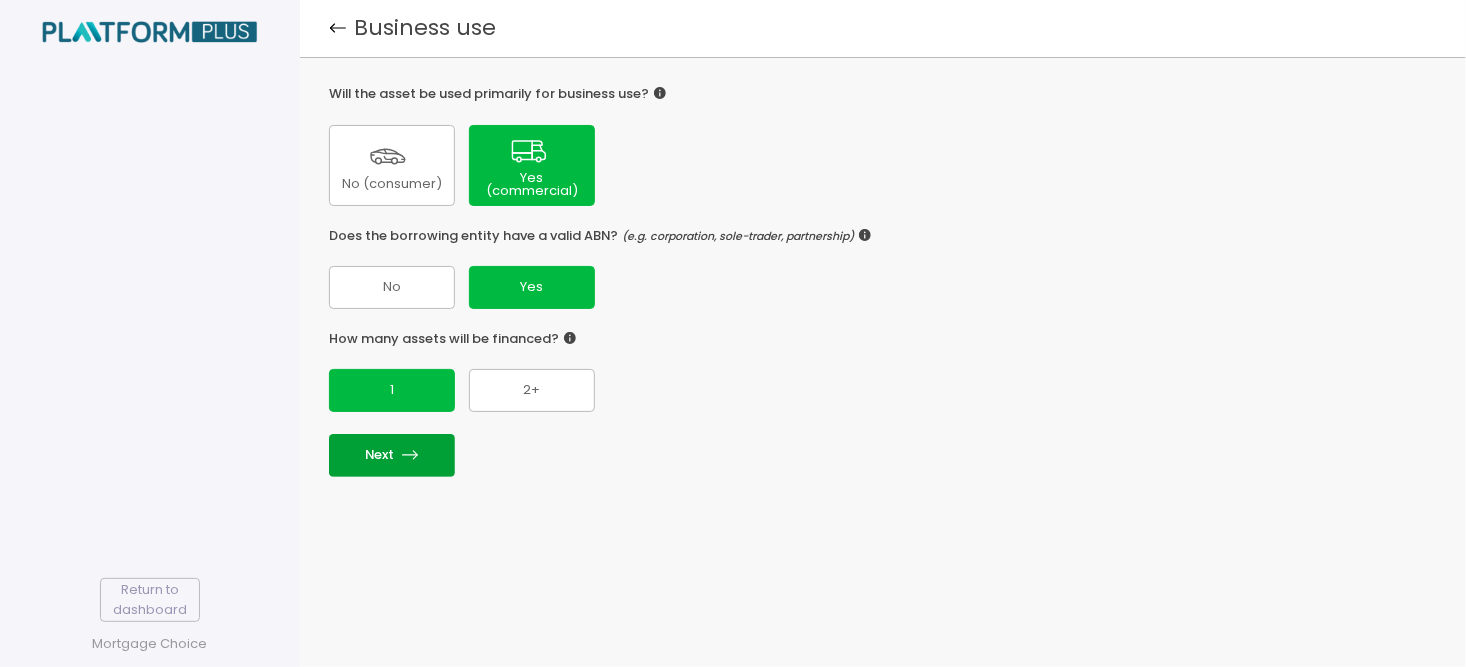 click on "Next" at bounding box center [392, 455] 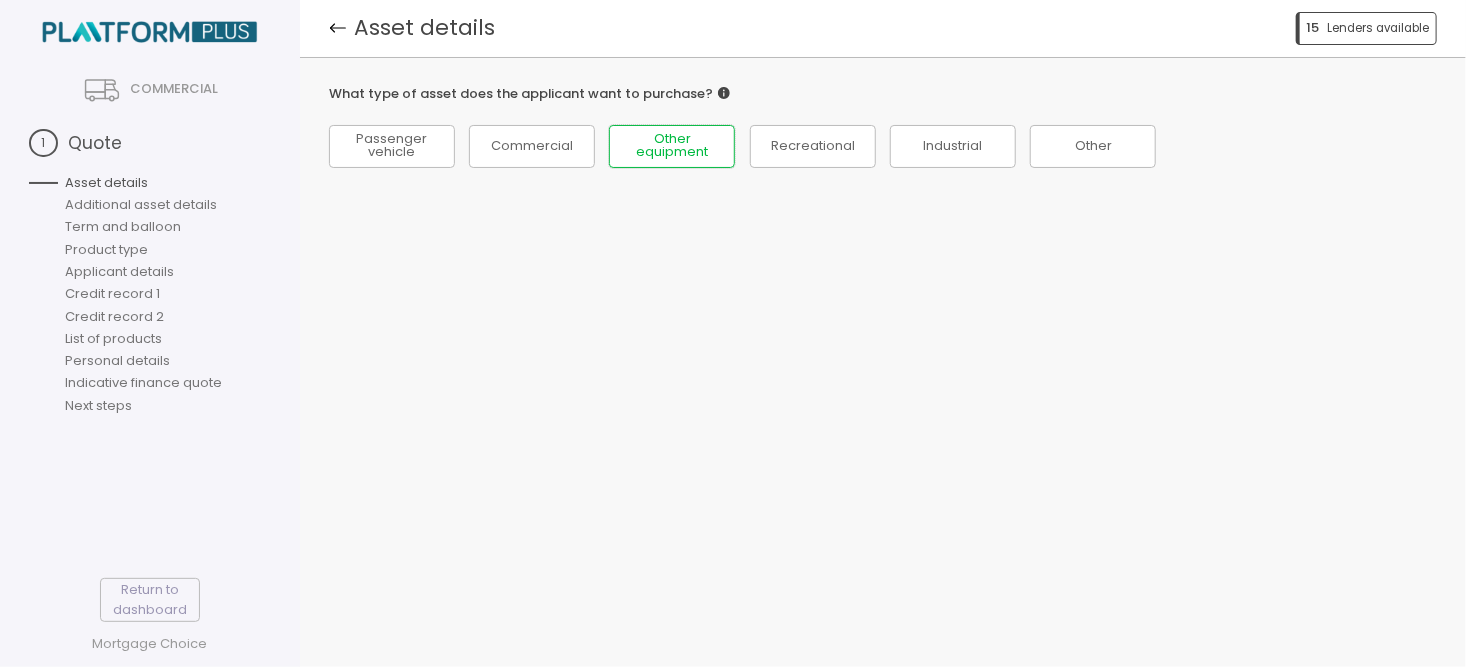 click on "Other equipment" at bounding box center [392, 146] 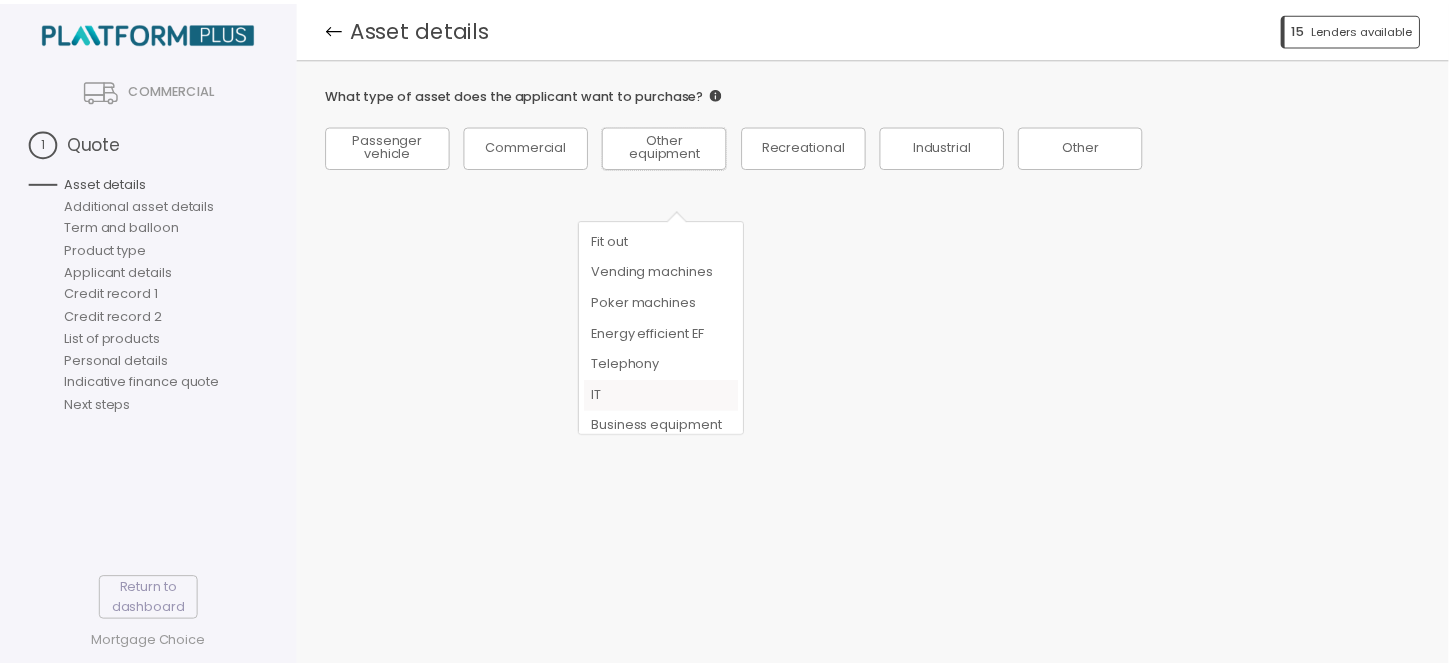 scroll, scrollTop: 100, scrollLeft: 0, axis: vertical 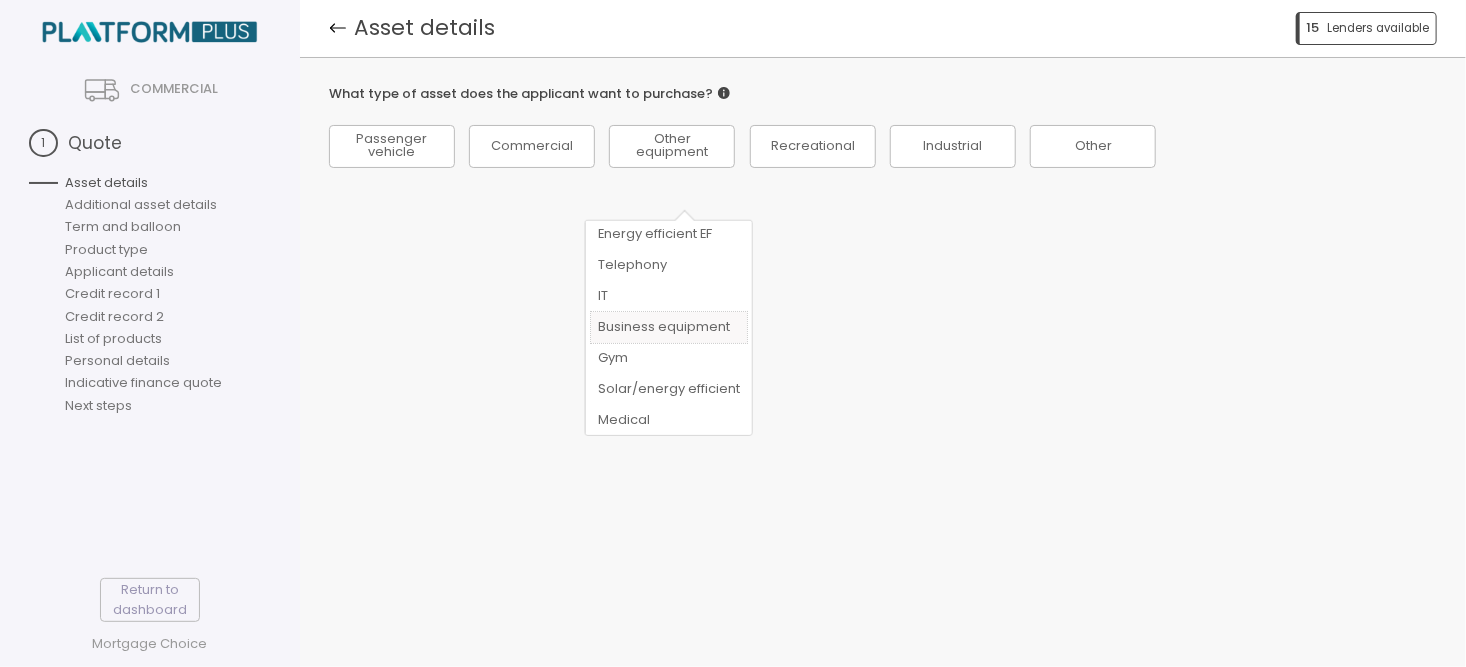 click on "Business equipment" at bounding box center (669, 326) 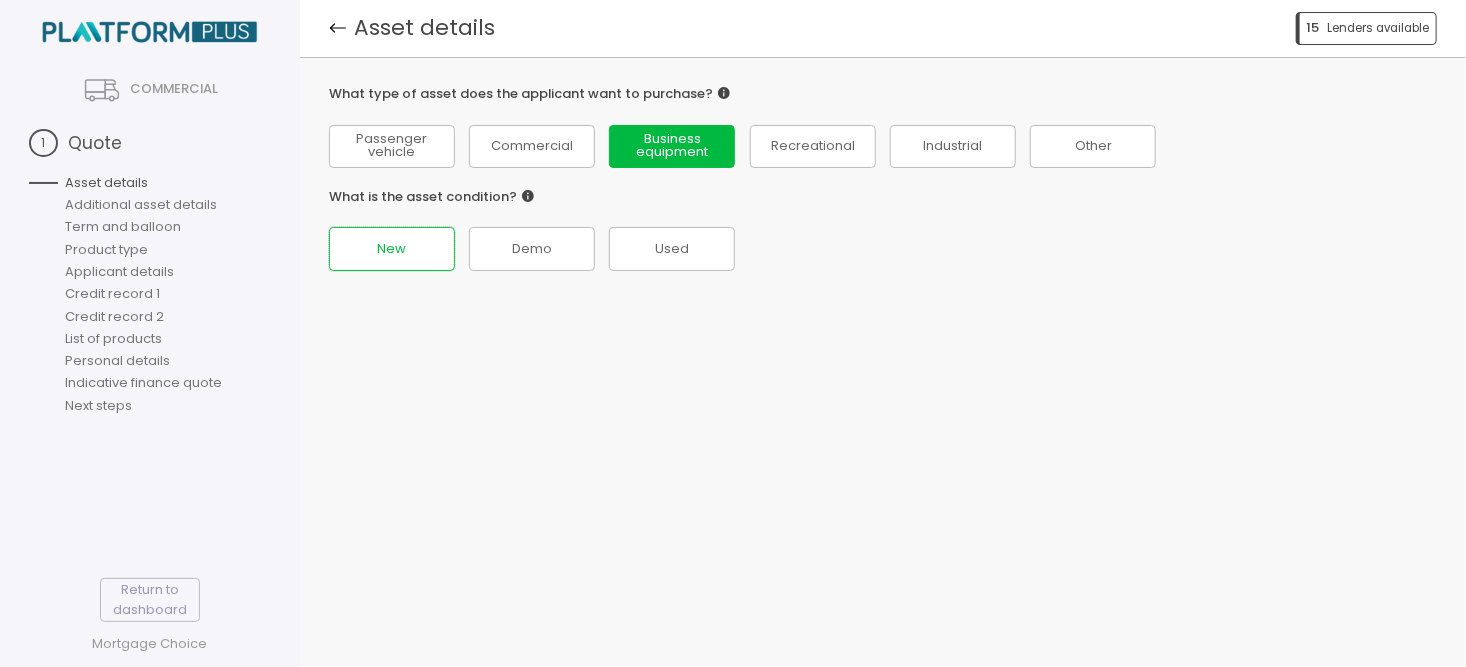 click on "New" at bounding box center [392, 146] 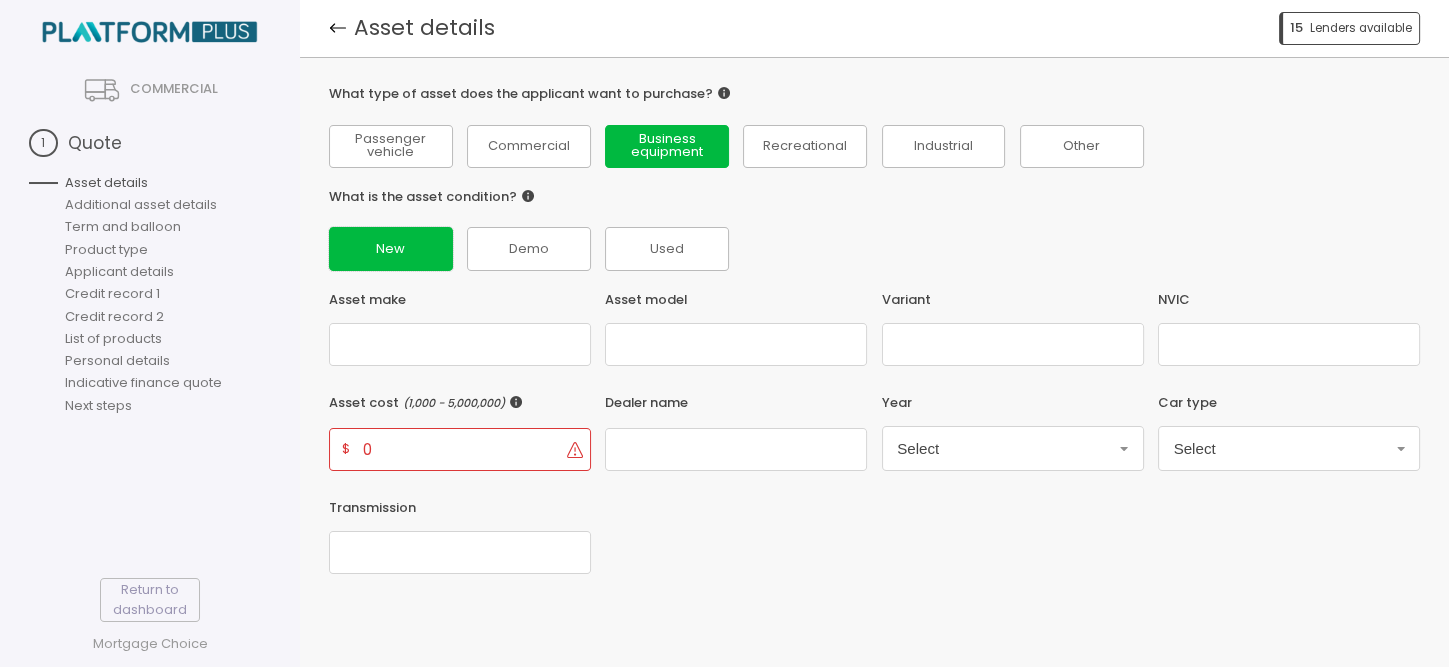 scroll, scrollTop: 103, scrollLeft: 0, axis: vertical 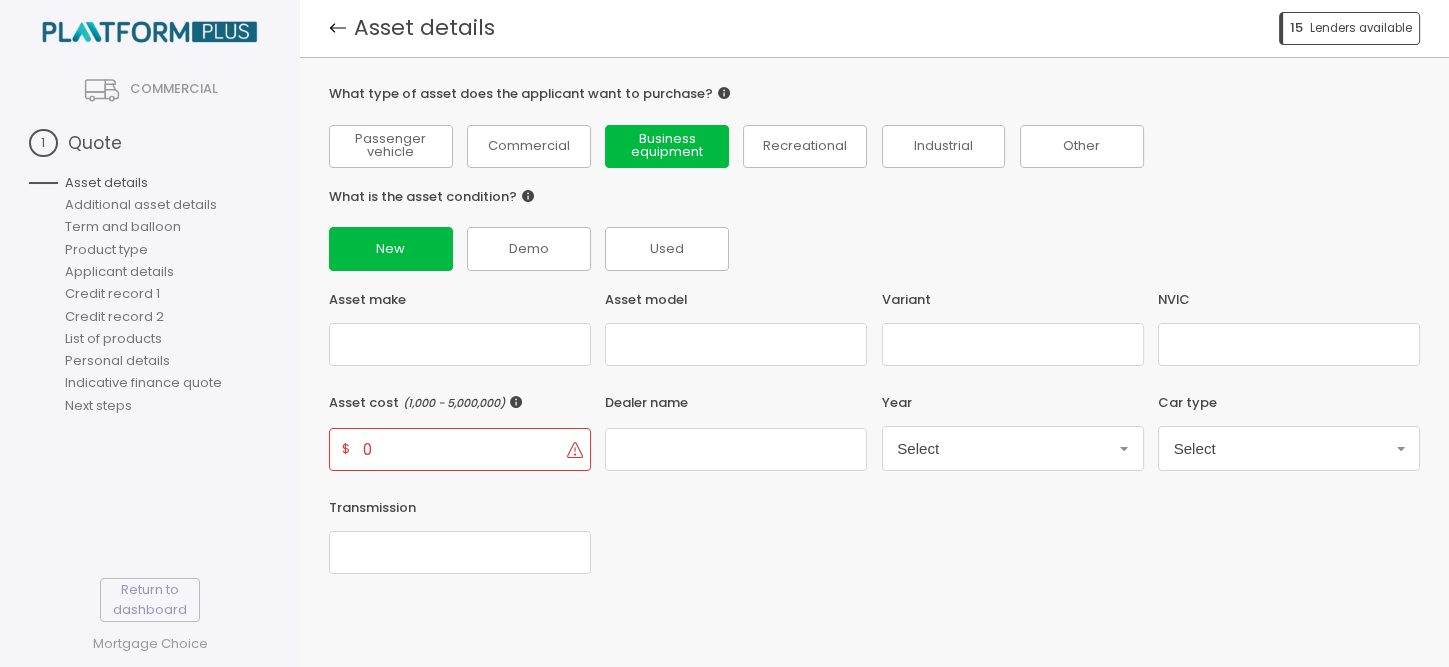 click on "0" at bounding box center [461, 449] 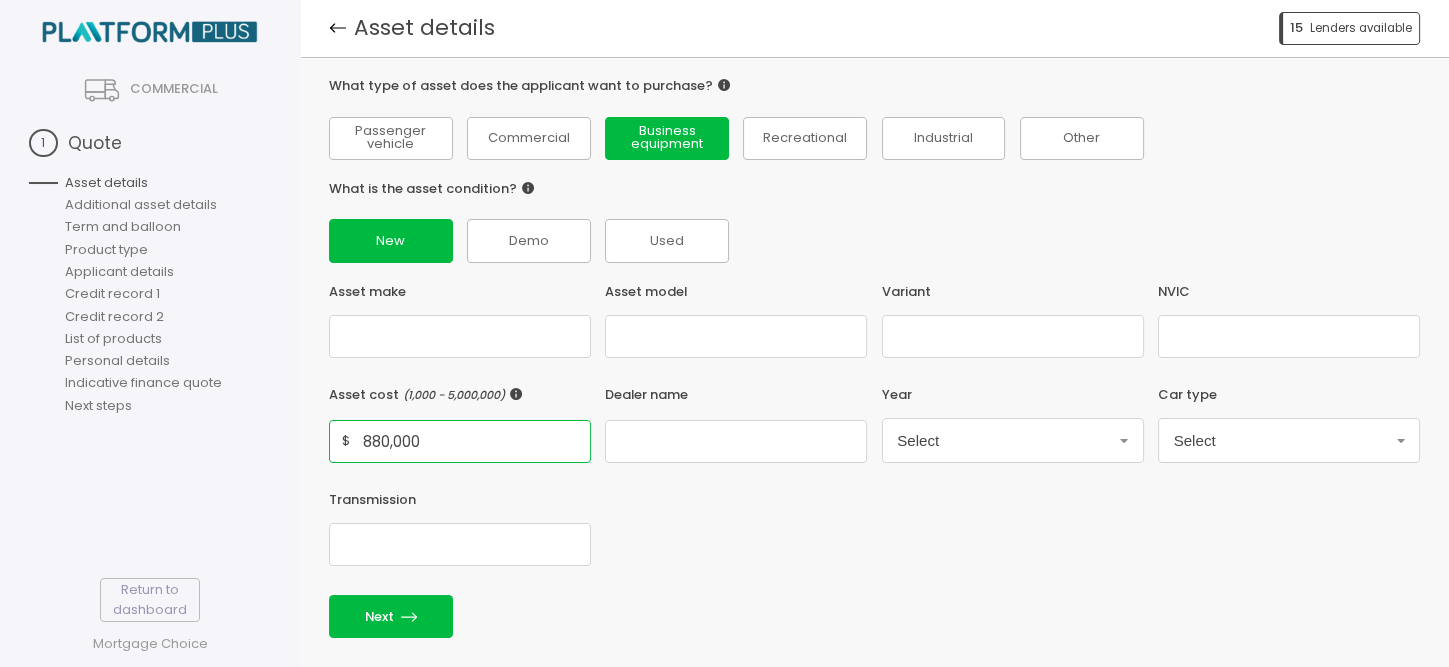 type on "880,000" 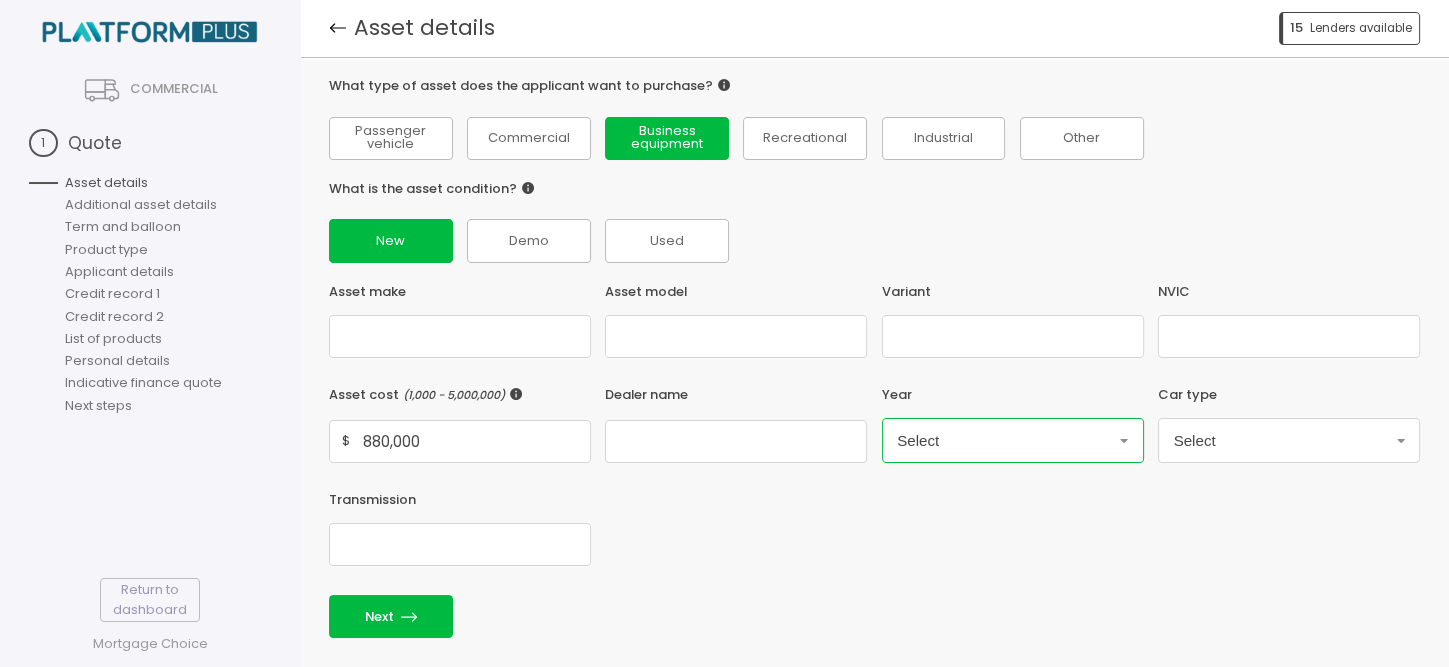 click on "Select" at bounding box center (1013, 440) 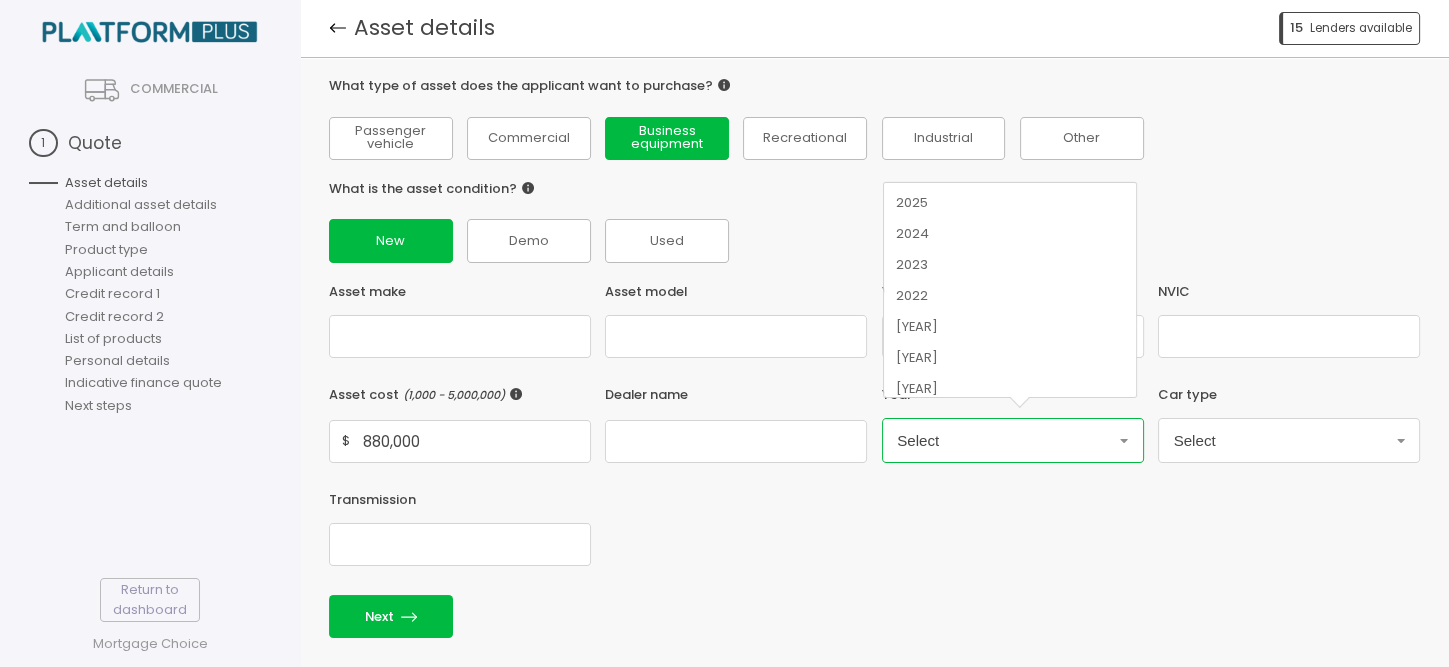 click on "Select" at bounding box center [1013, 440] 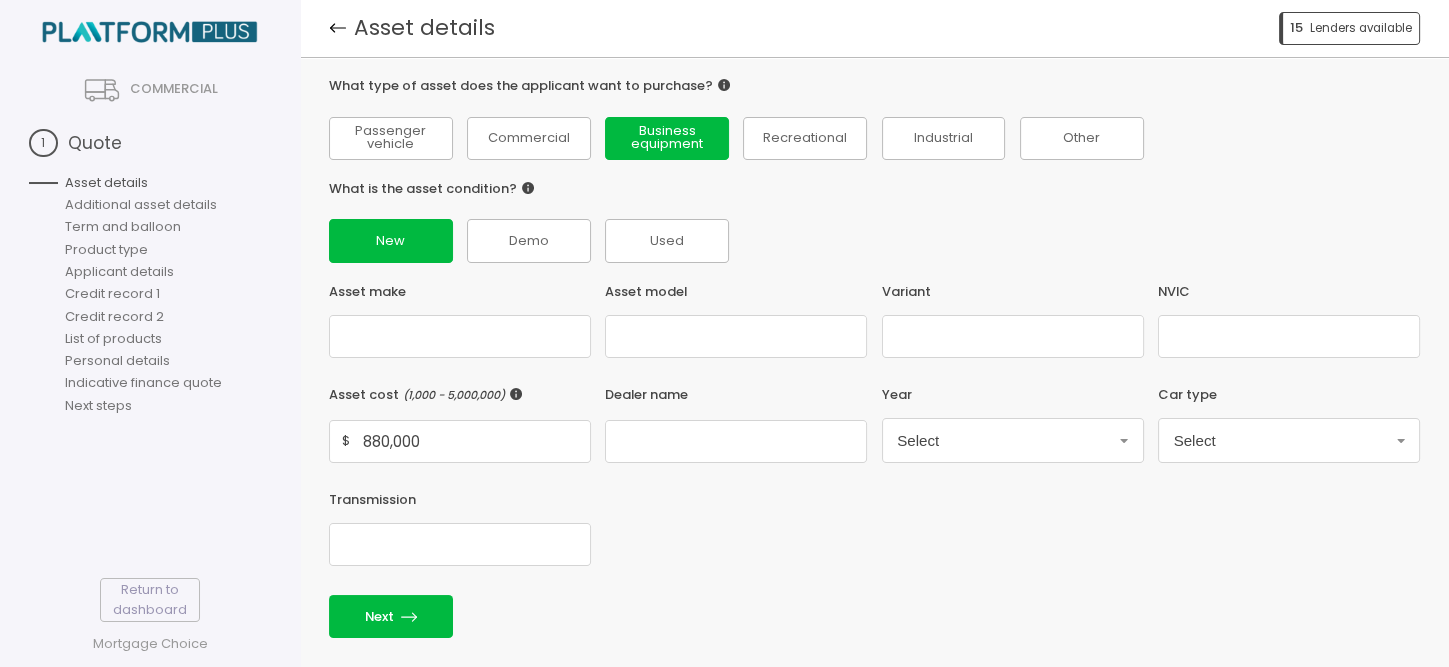 click on "Asset make Asset model Variant Asset cost ( [NUMBER] - [NUMBER] ) $[AMOUNT] Dealer name Year Select Car type Select Transmission" at bounding box center [875, 425] 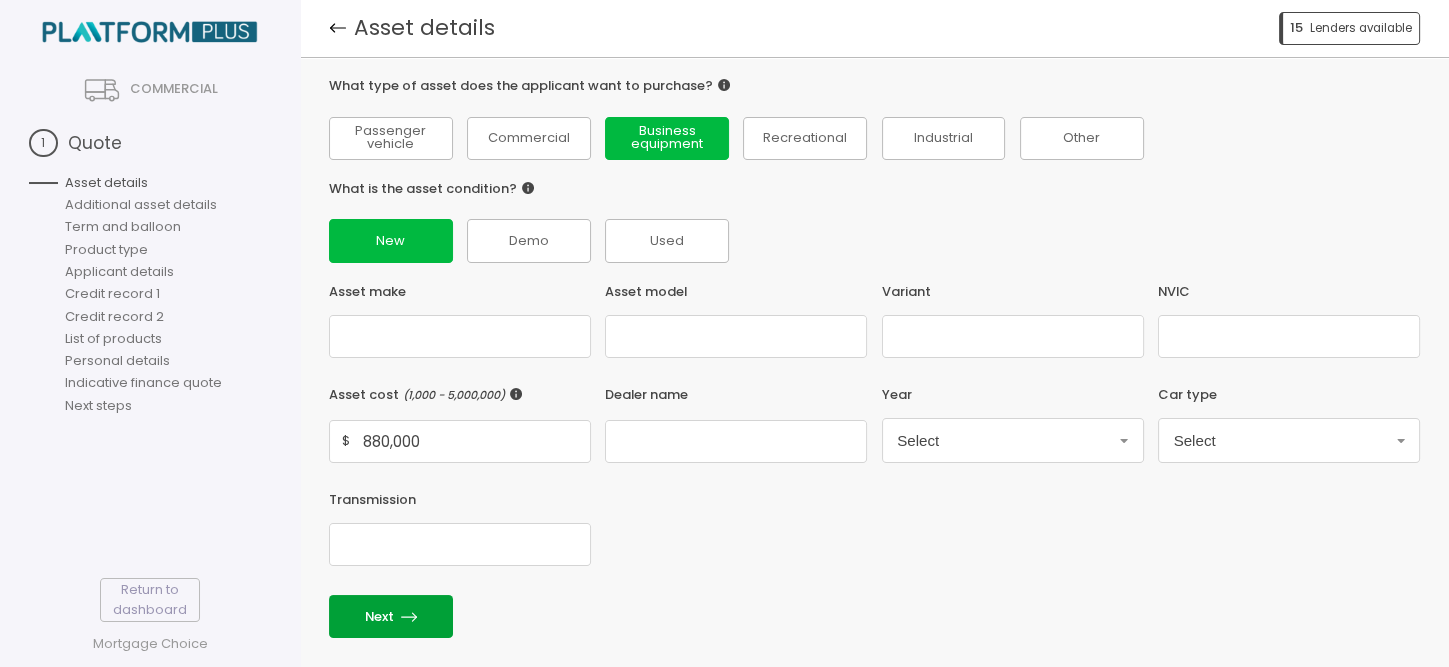 click on "Next" at bounding box center (391, 616) 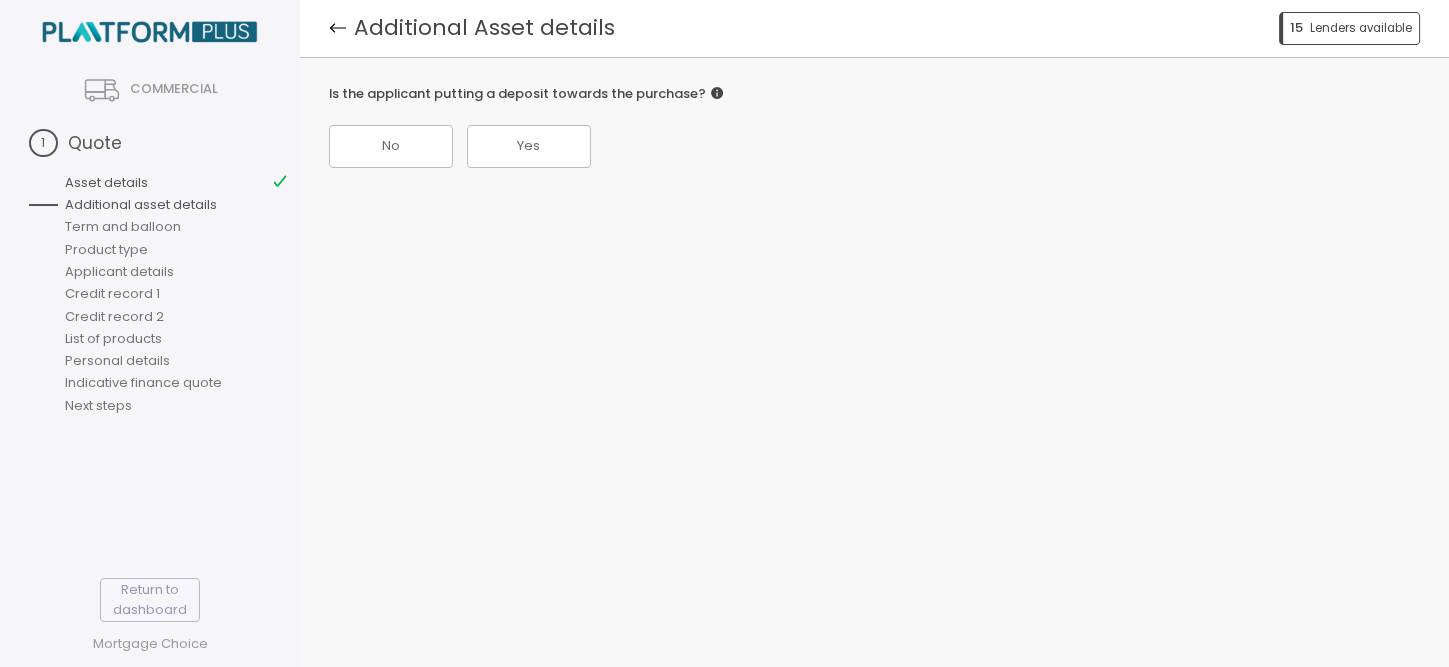 scroll, scrollTop: 0, scrollLeft: 0, axis: both 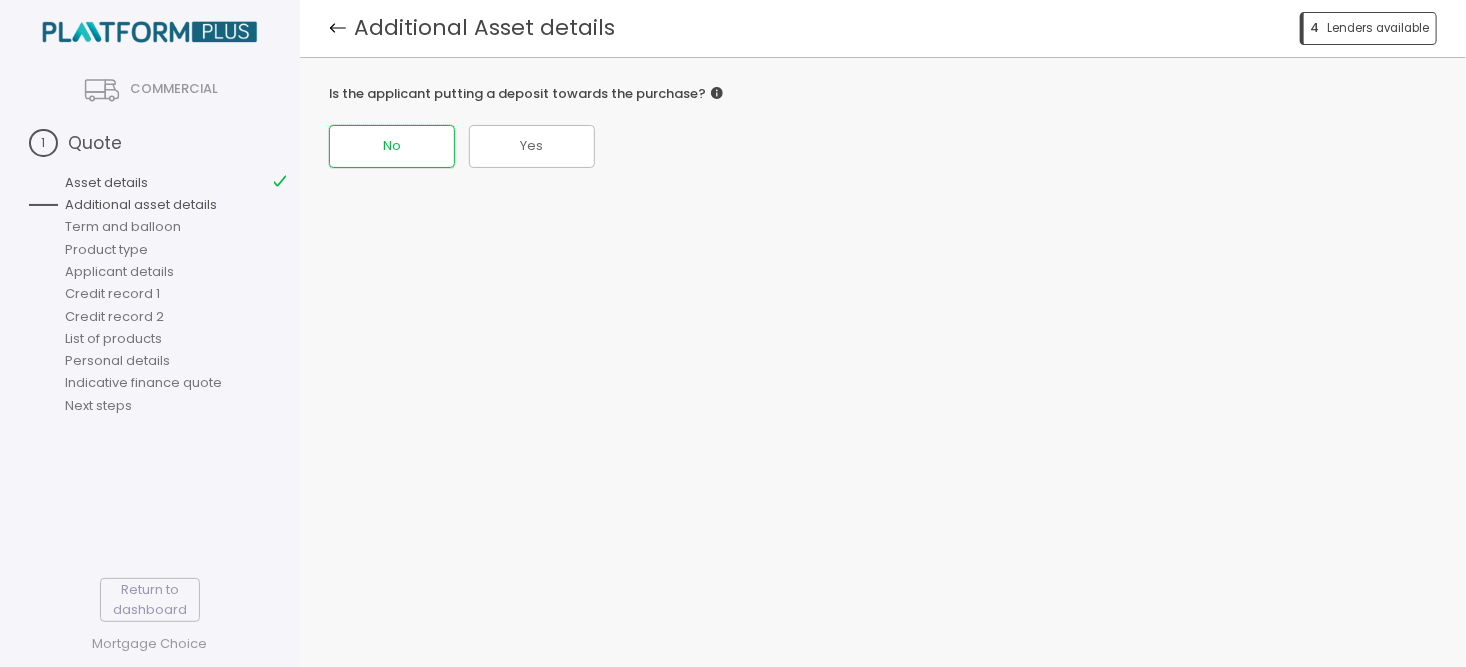 click on "No" at bounding box center (392, 146) 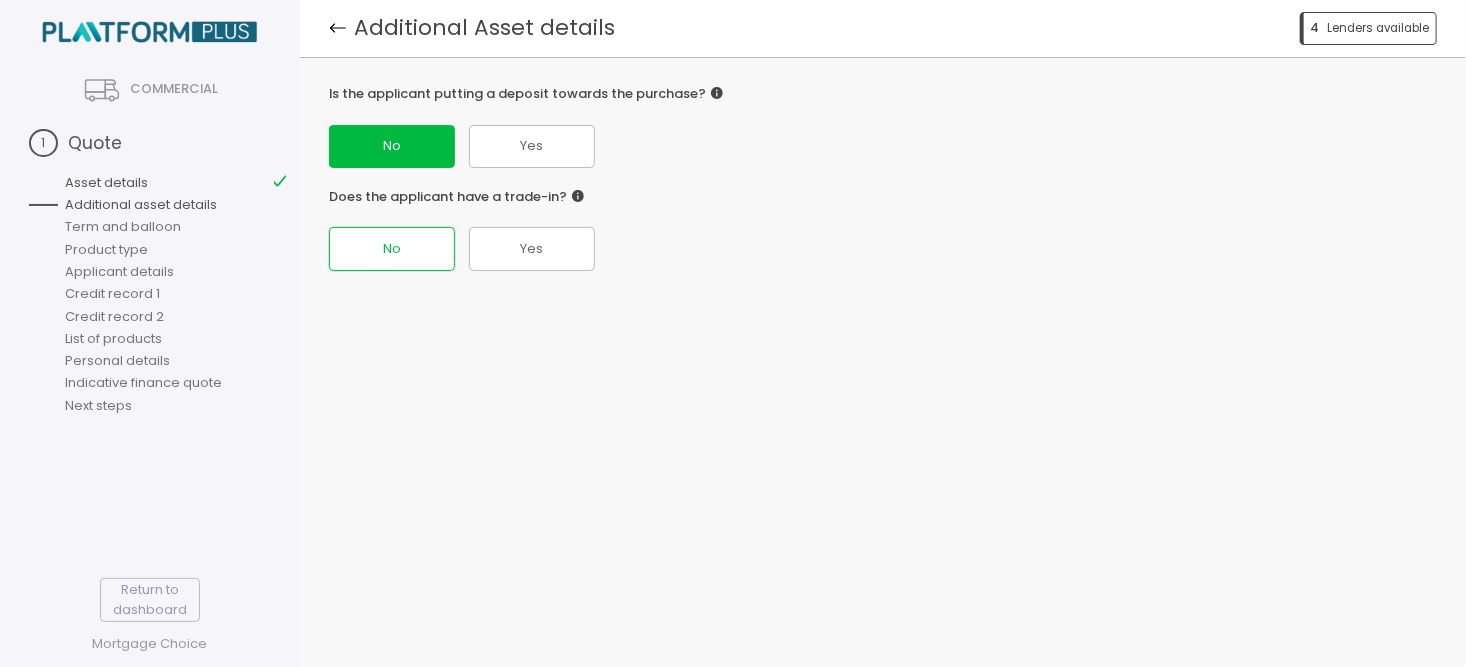 click on "No" at bounding box center [392, 146] 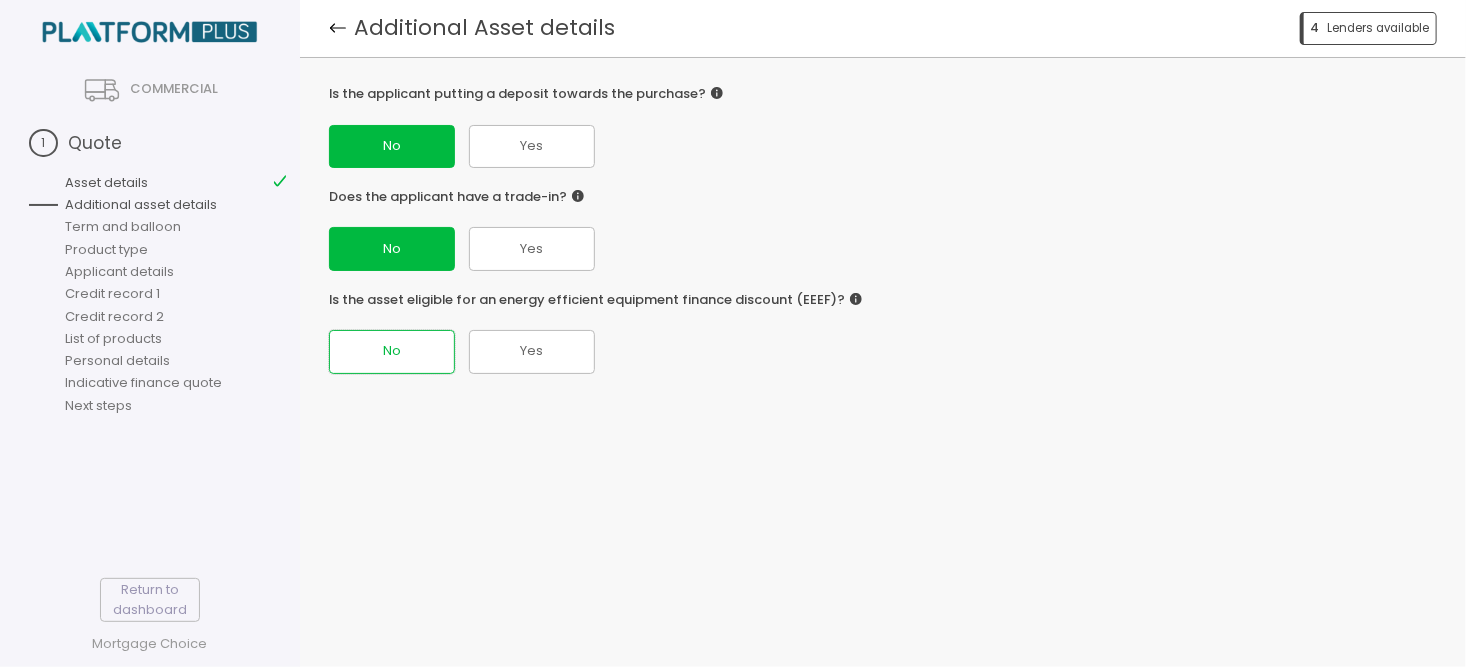 click on "No" at bounding box center [392, 146] 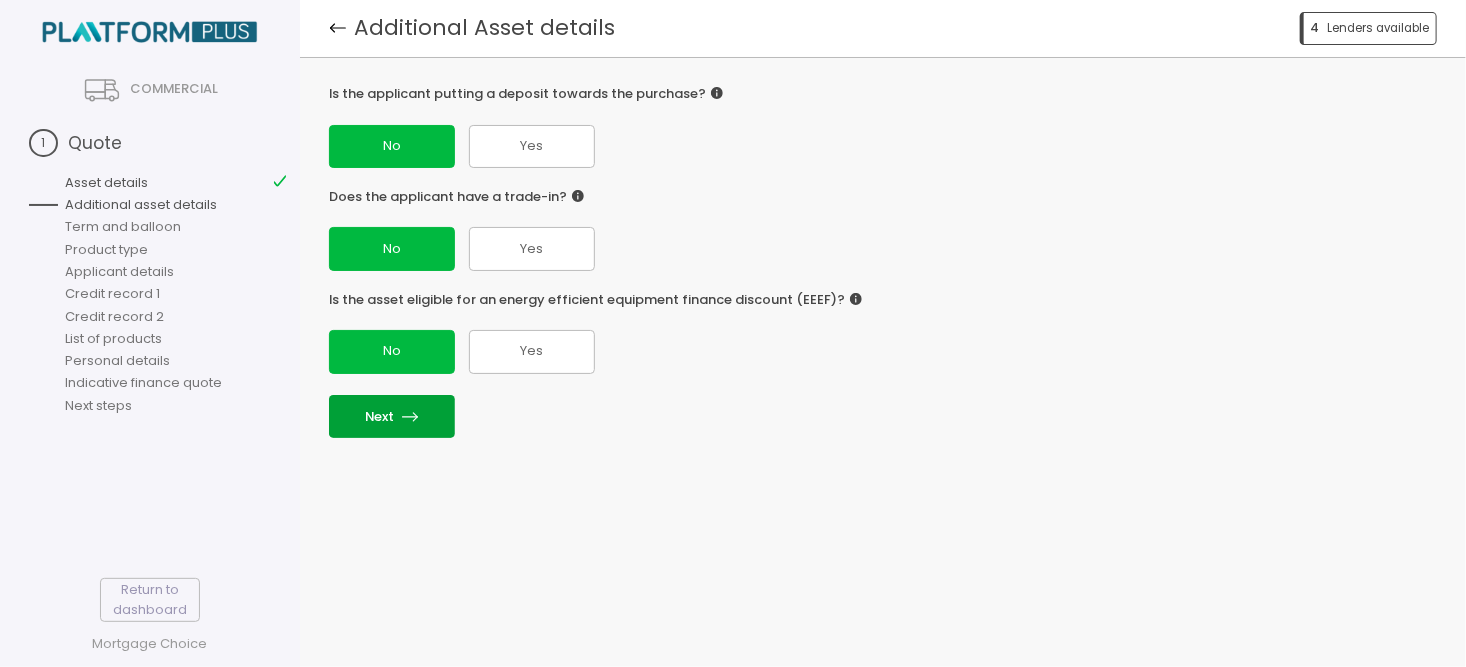 click at bounding box center (410, 417) 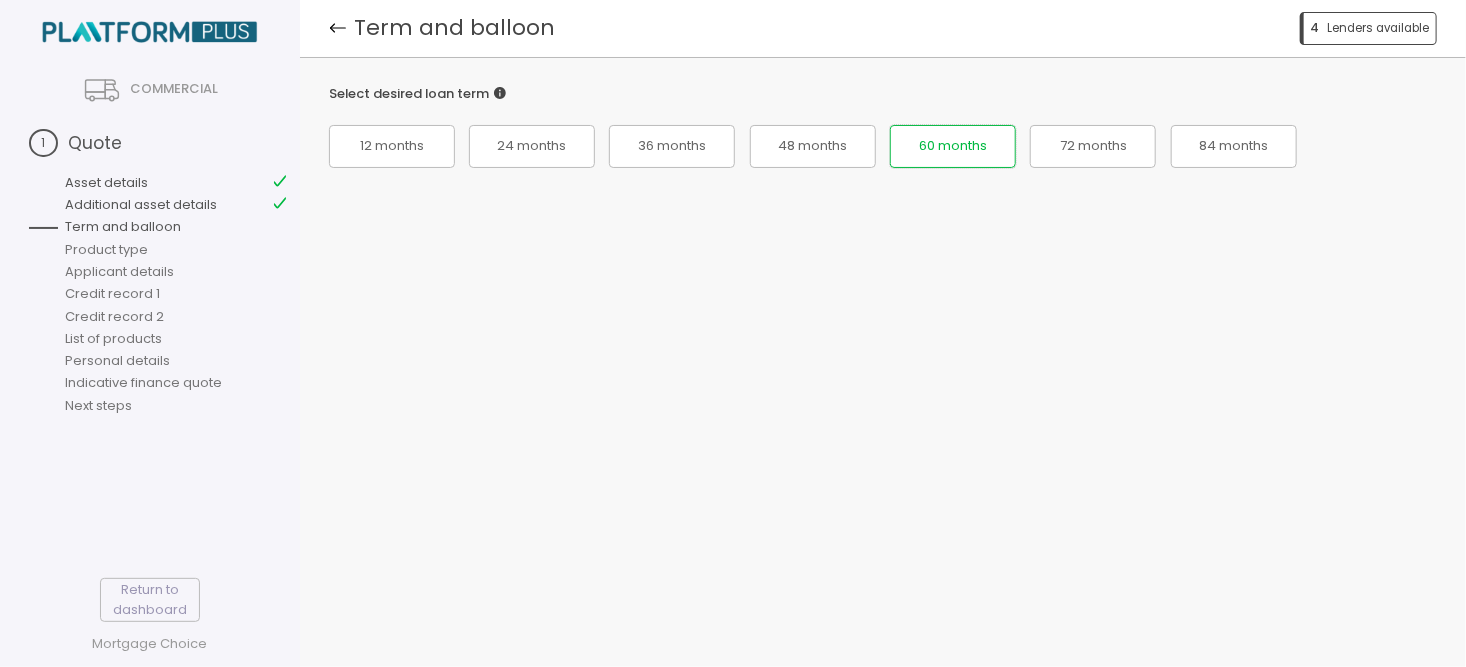 click on "60 months" at bounding box center [392, 146] 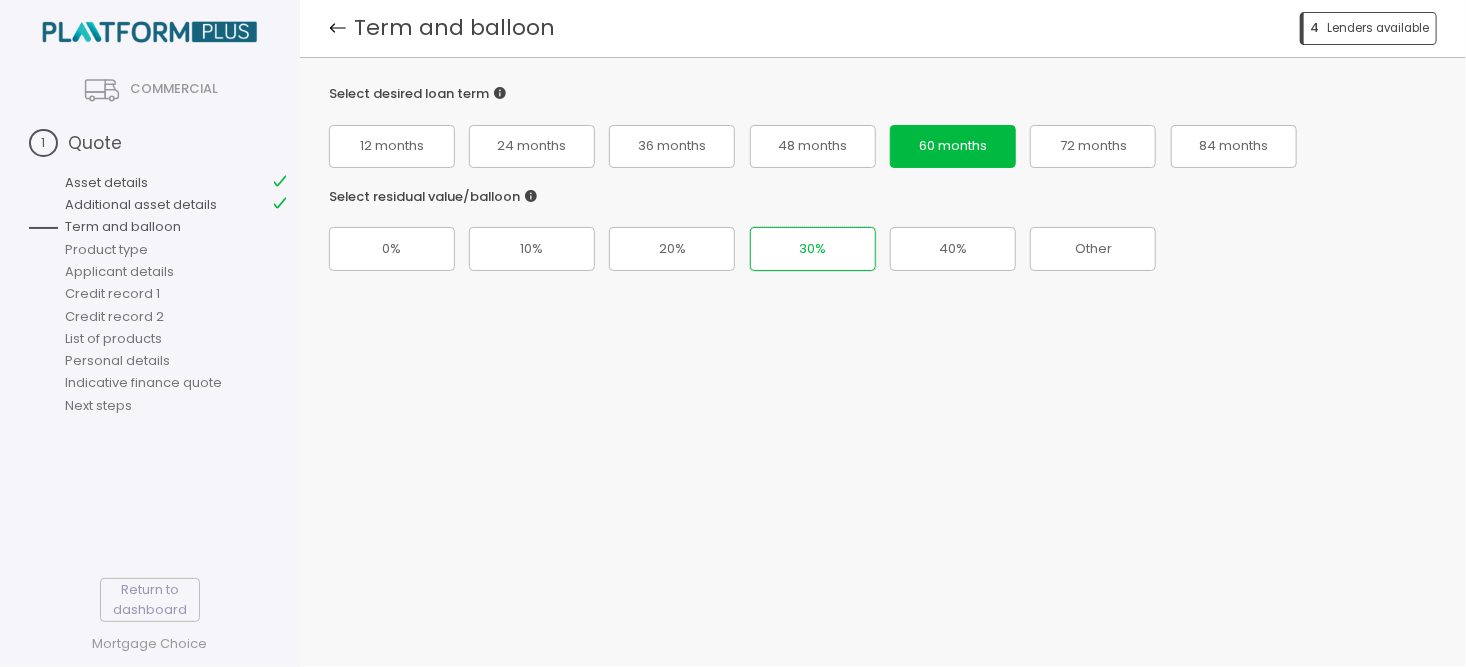 click on "30%" at bounding box center (392, 248) 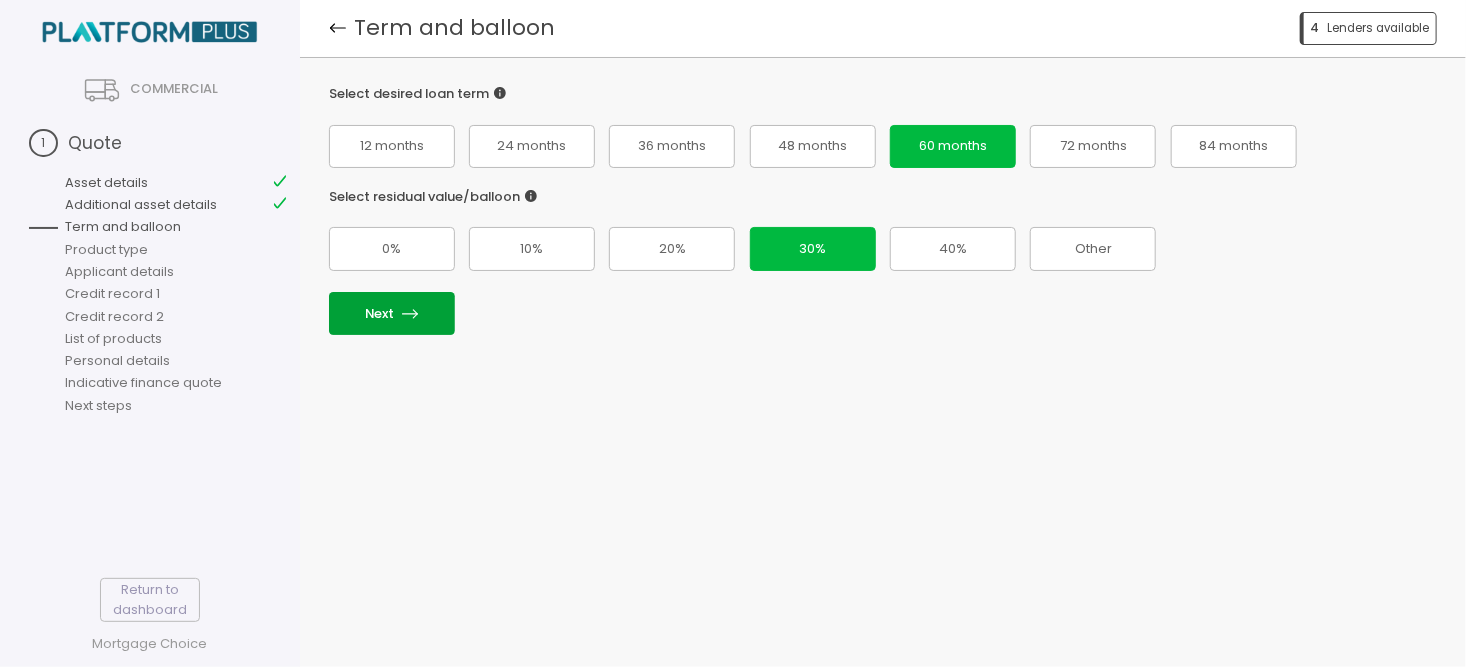 click on "Next" at bounding box center [392, 313] 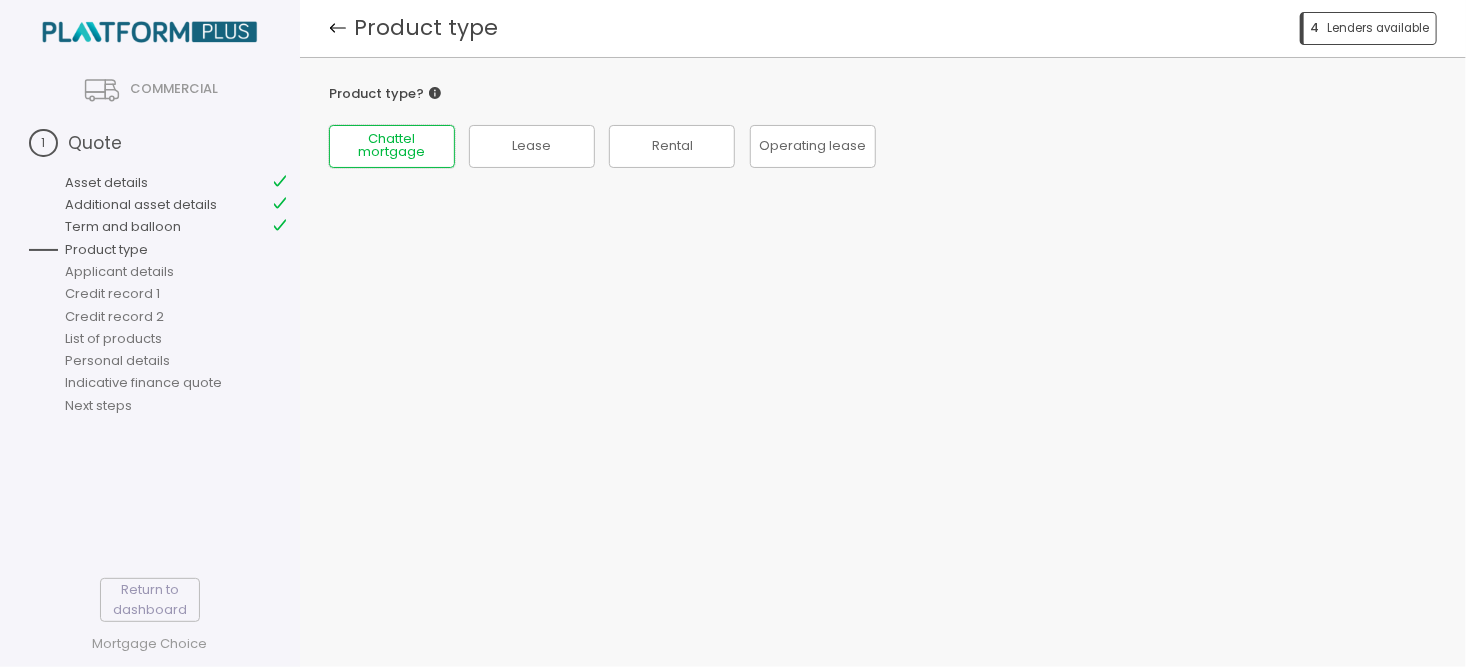 click on "Chattel mortgage" at bounding box center [392, 146] 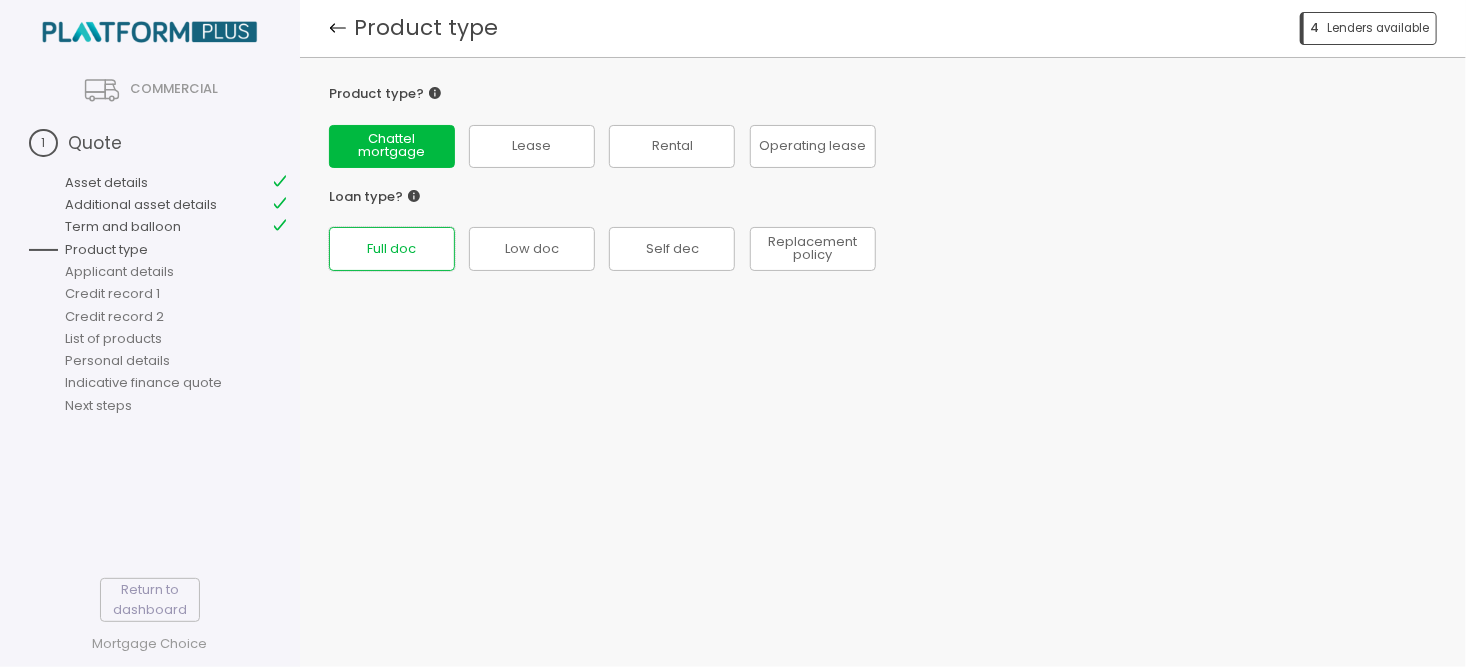 click on "Full doc" at bounding box center [391, 249] 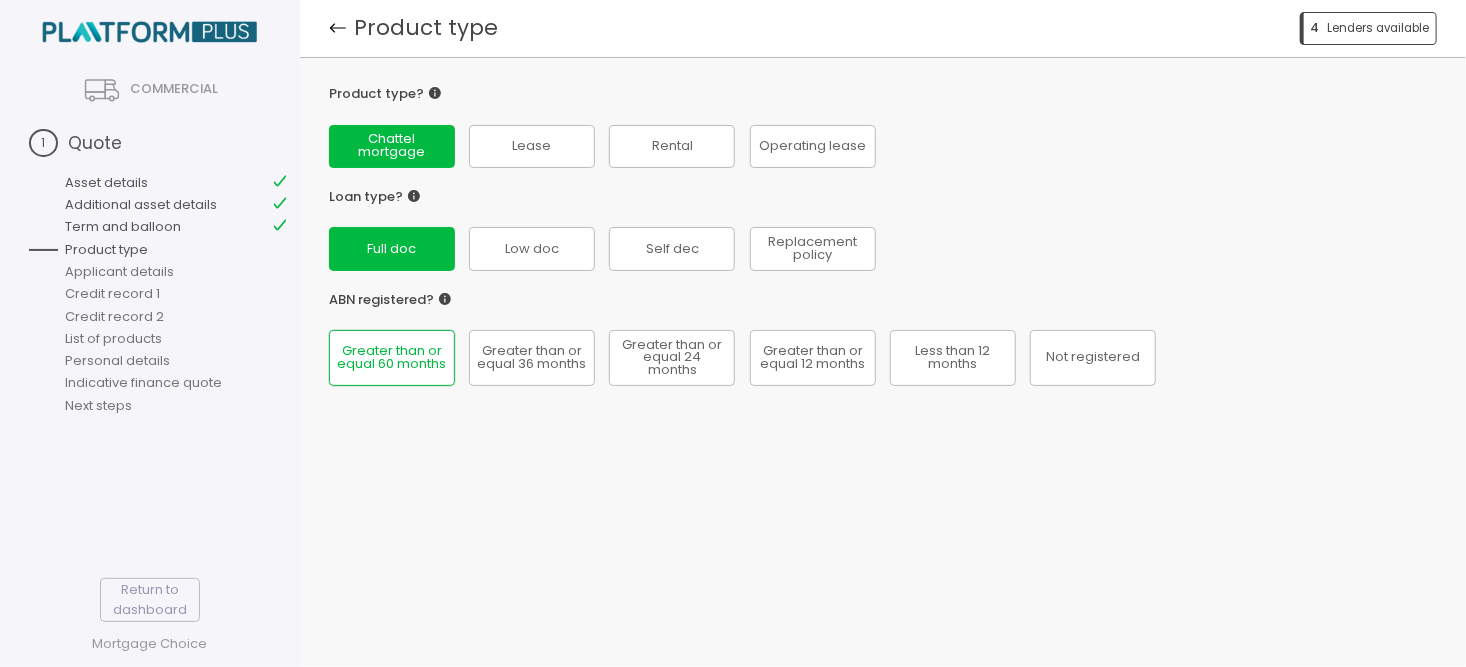 click on "Greater than or equal 60 months" at bounding box center (391, 249) 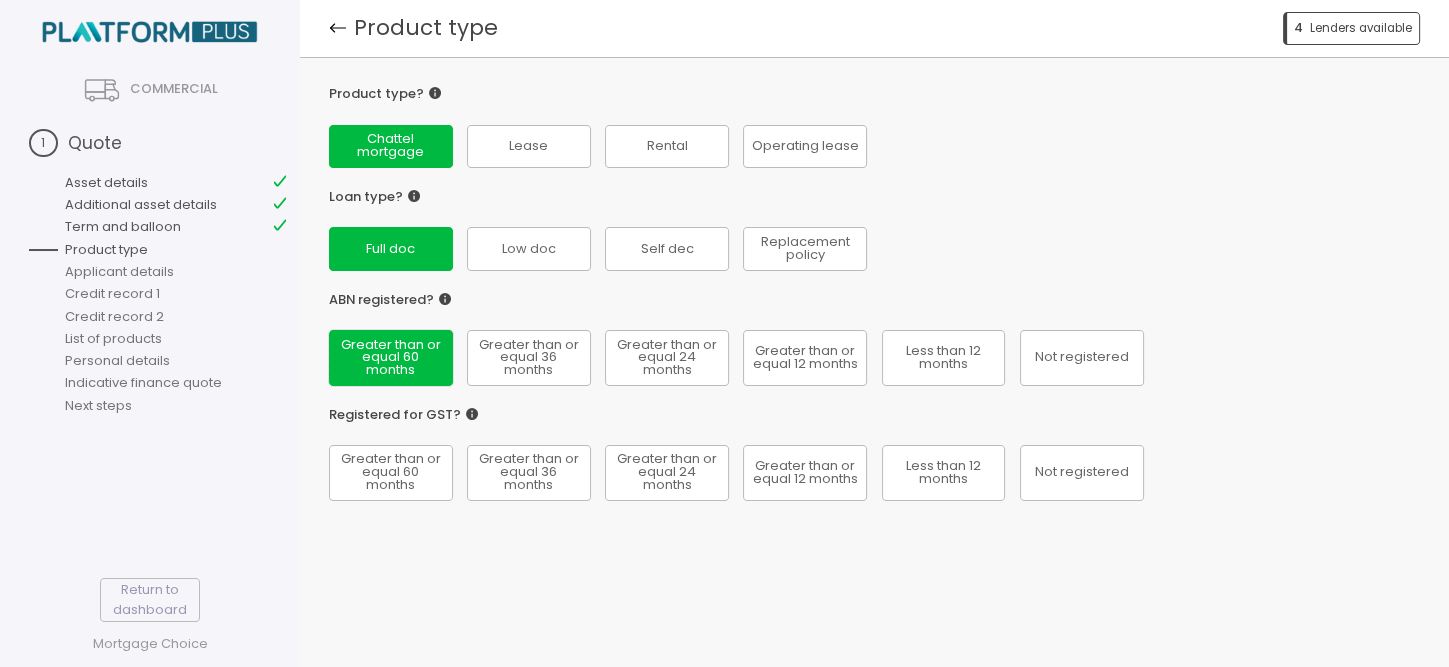 scroll, scrollTop: 34, scrollLeft: 0, axis: vertical 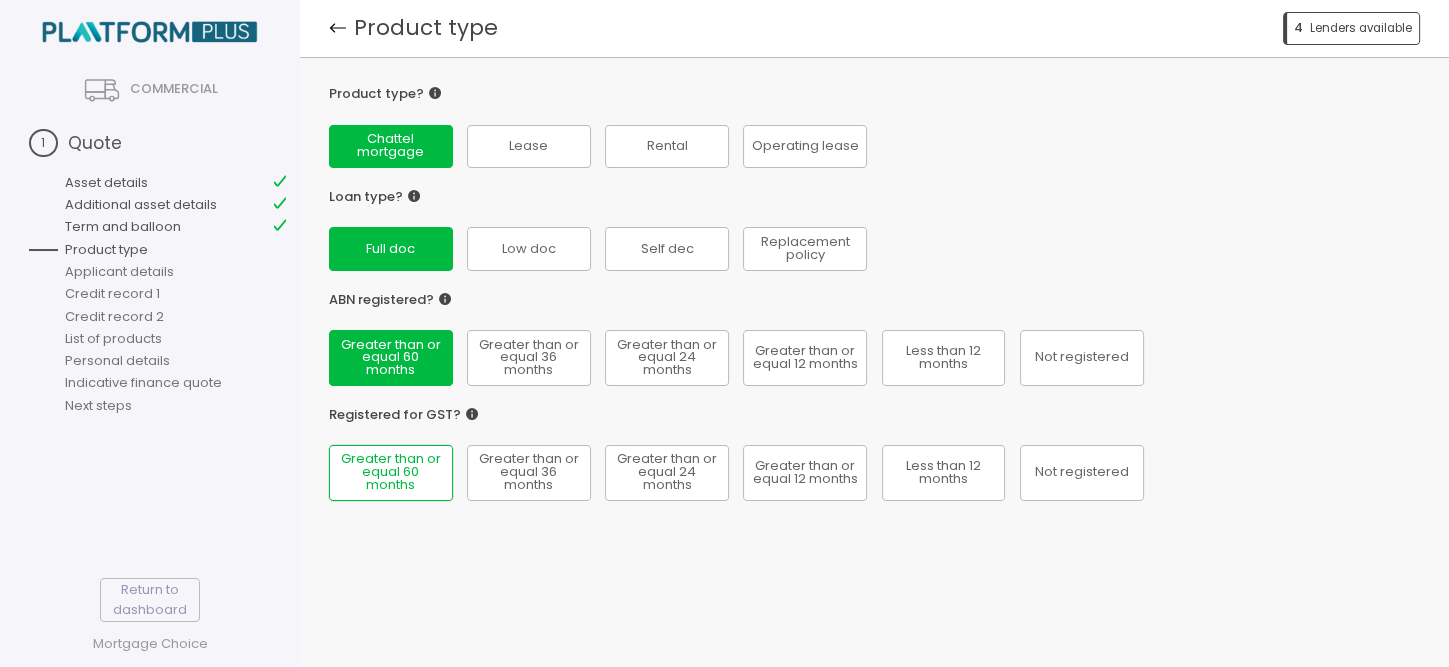 click on "Greater than or equal 60 months" at bounding box center [390, 249] 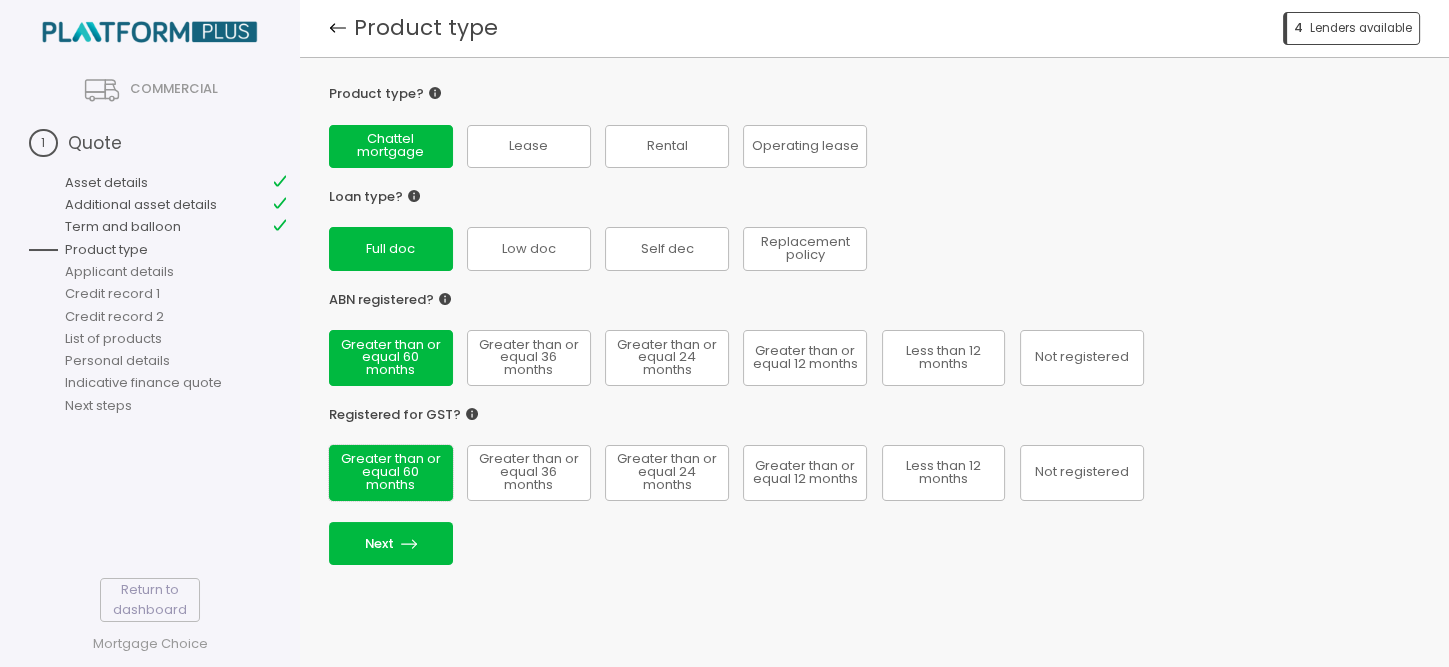 scroll, scrollTop: 106, scrollLeft: 0, axis: vertical 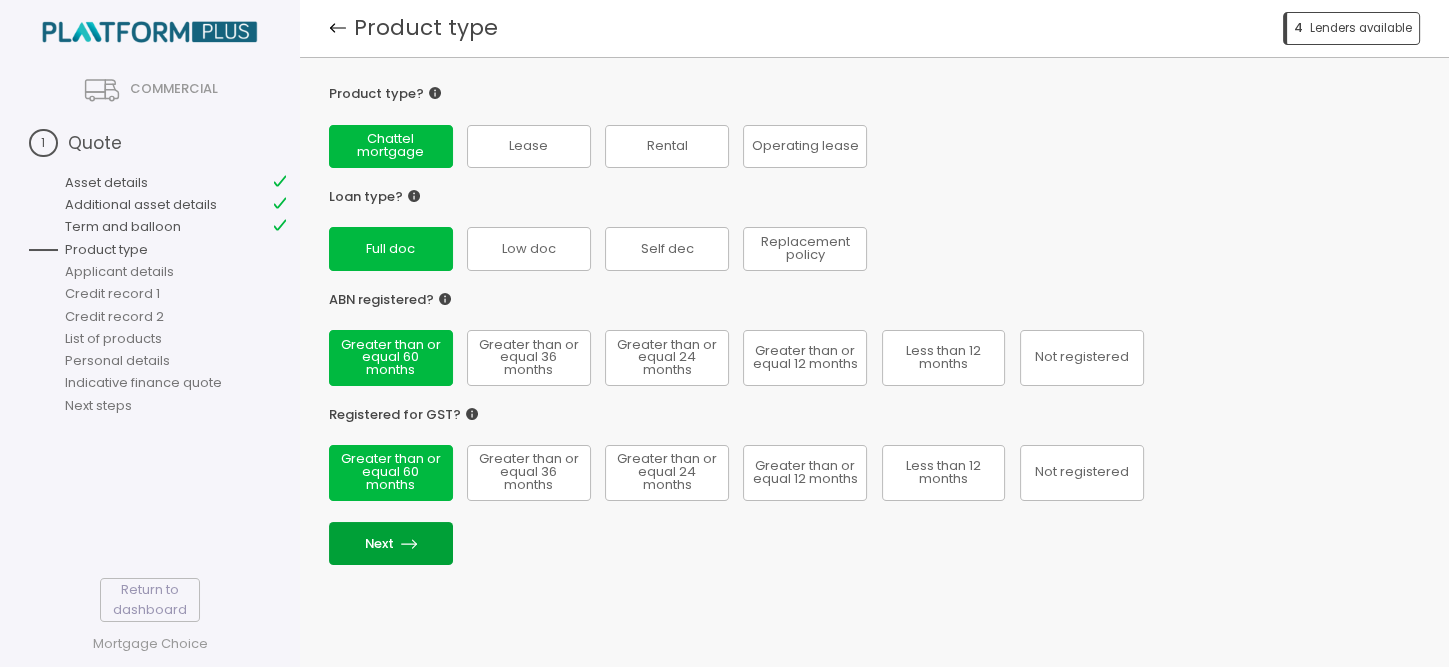 click on "Next" at bounding box center [391, 543] 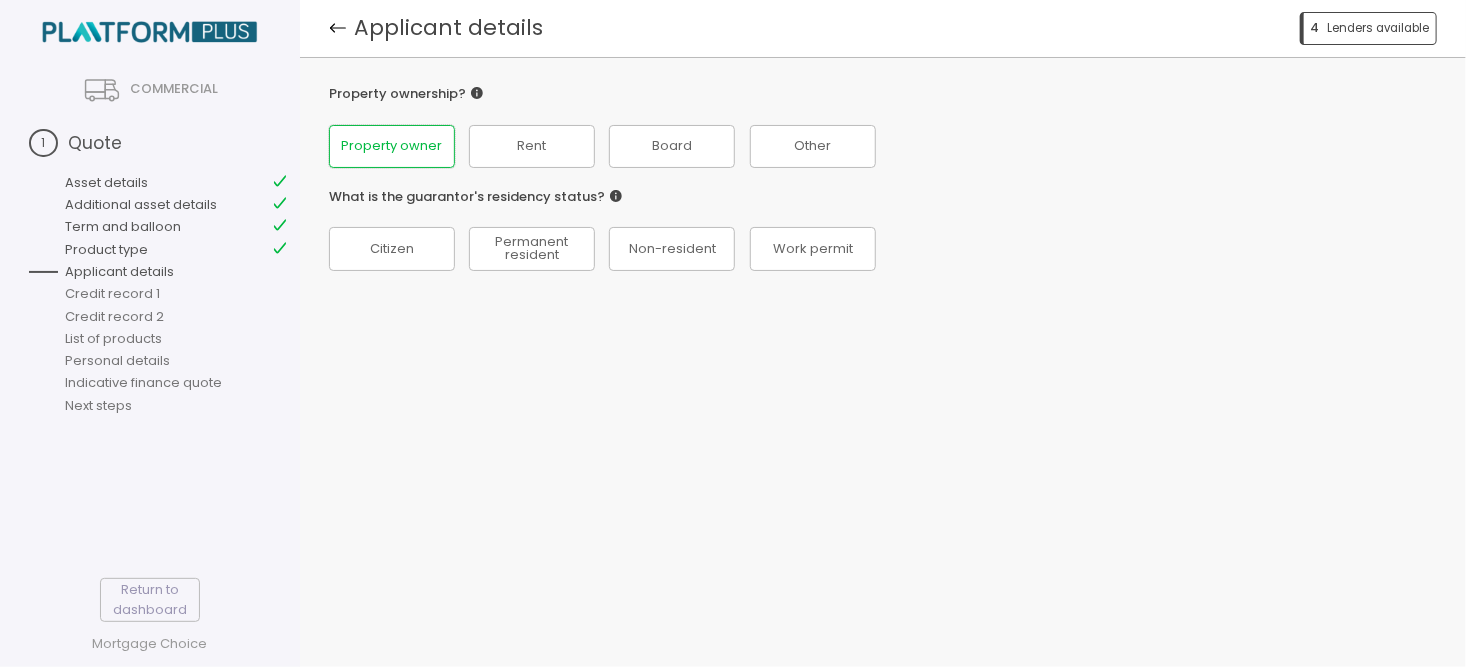 click on "Property owner" at bounding box center (391, 146) 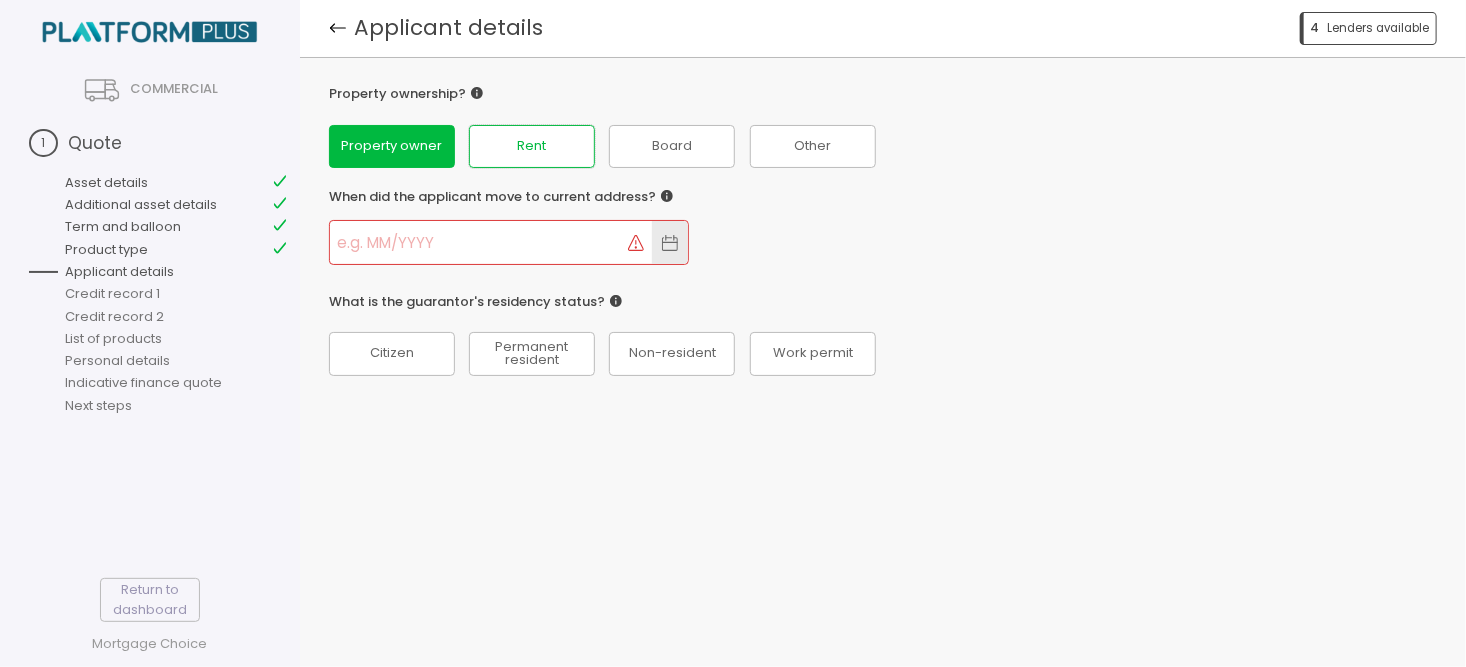 click on "Rent" at bounding box center [392, 146] 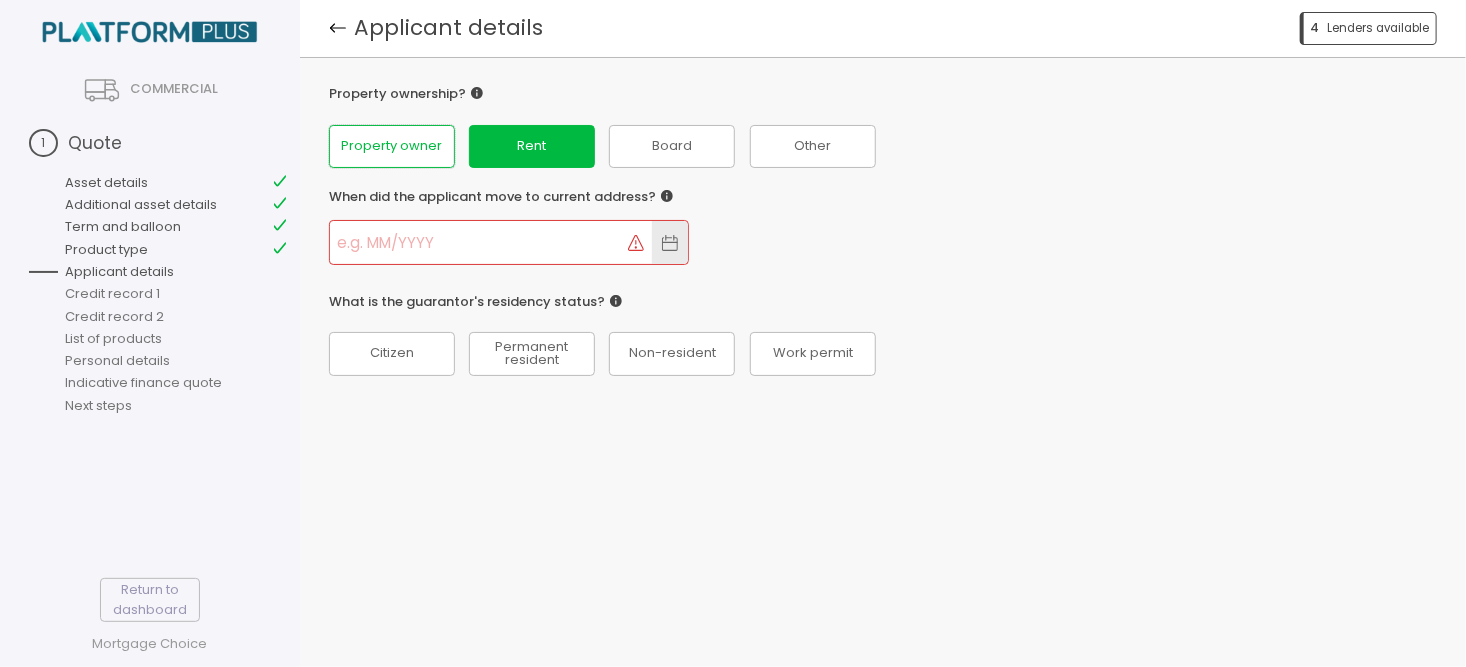click on "Property owner" at bounding box center [391, 146] 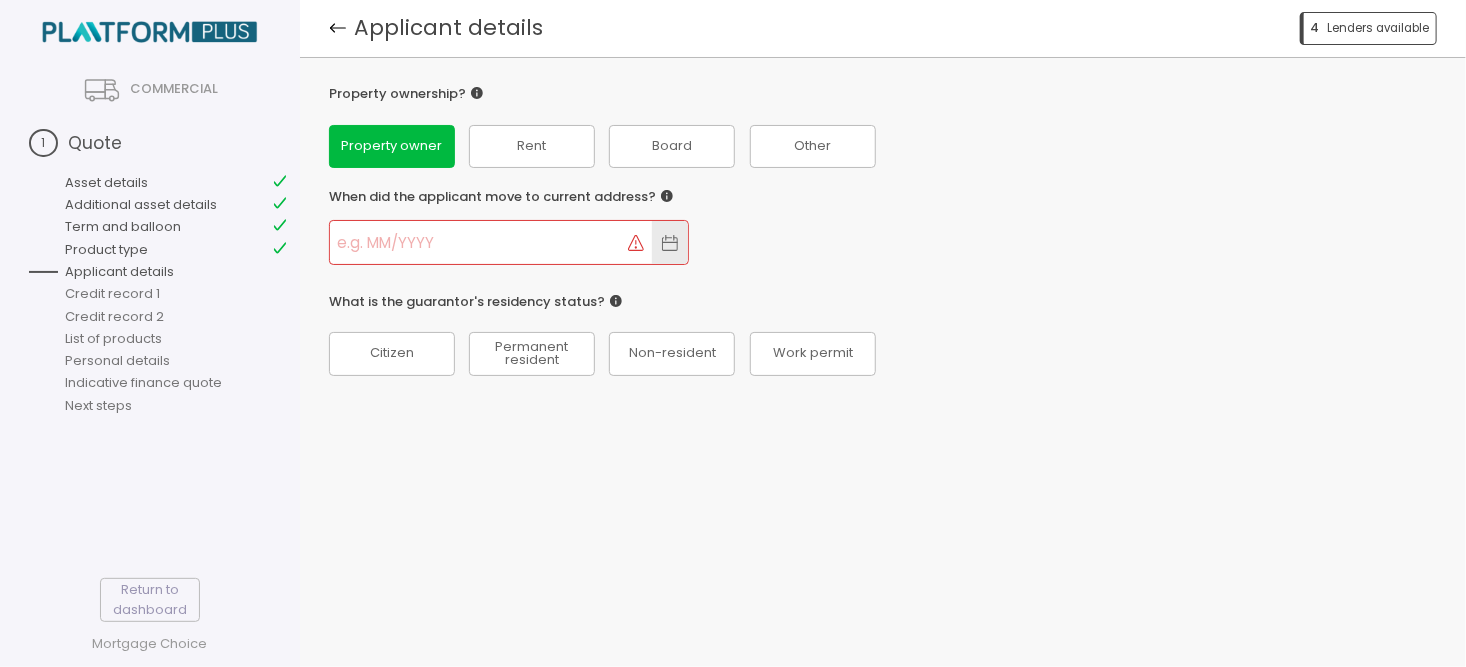 click at bounding box center [479, 242] 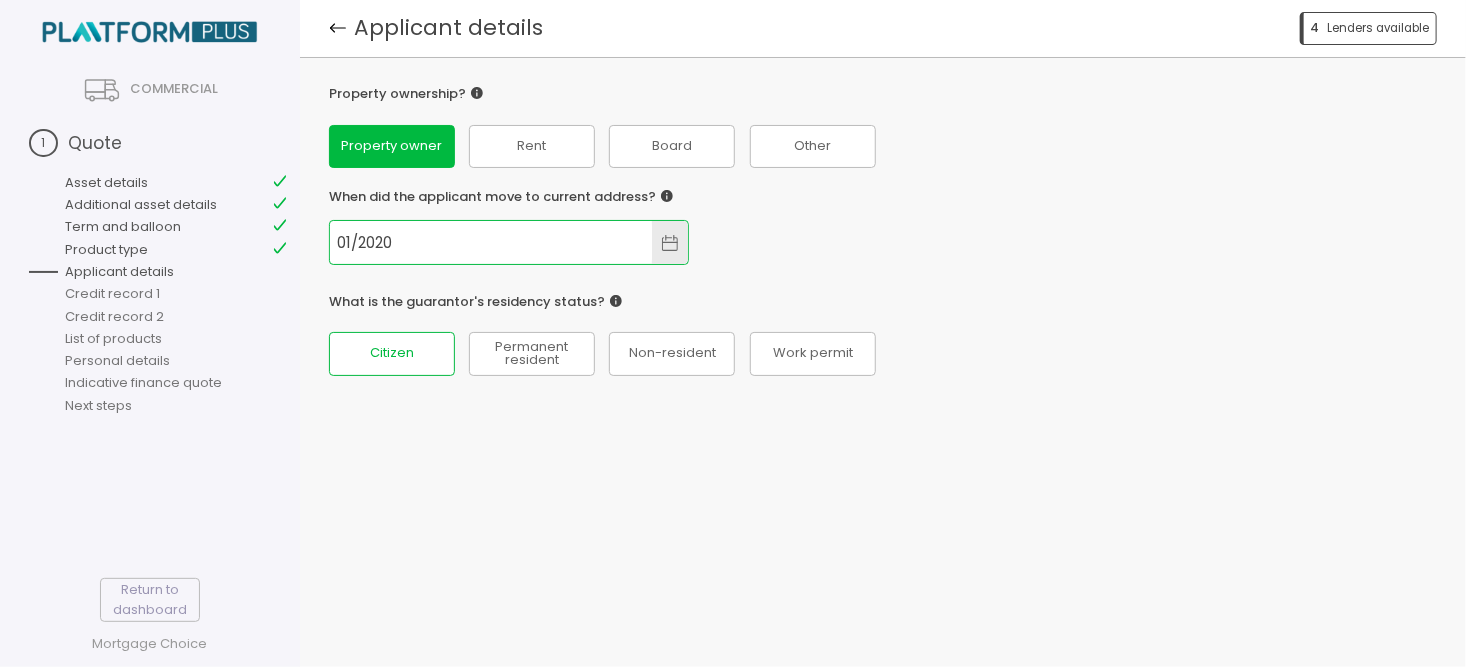 type on "01/2020" 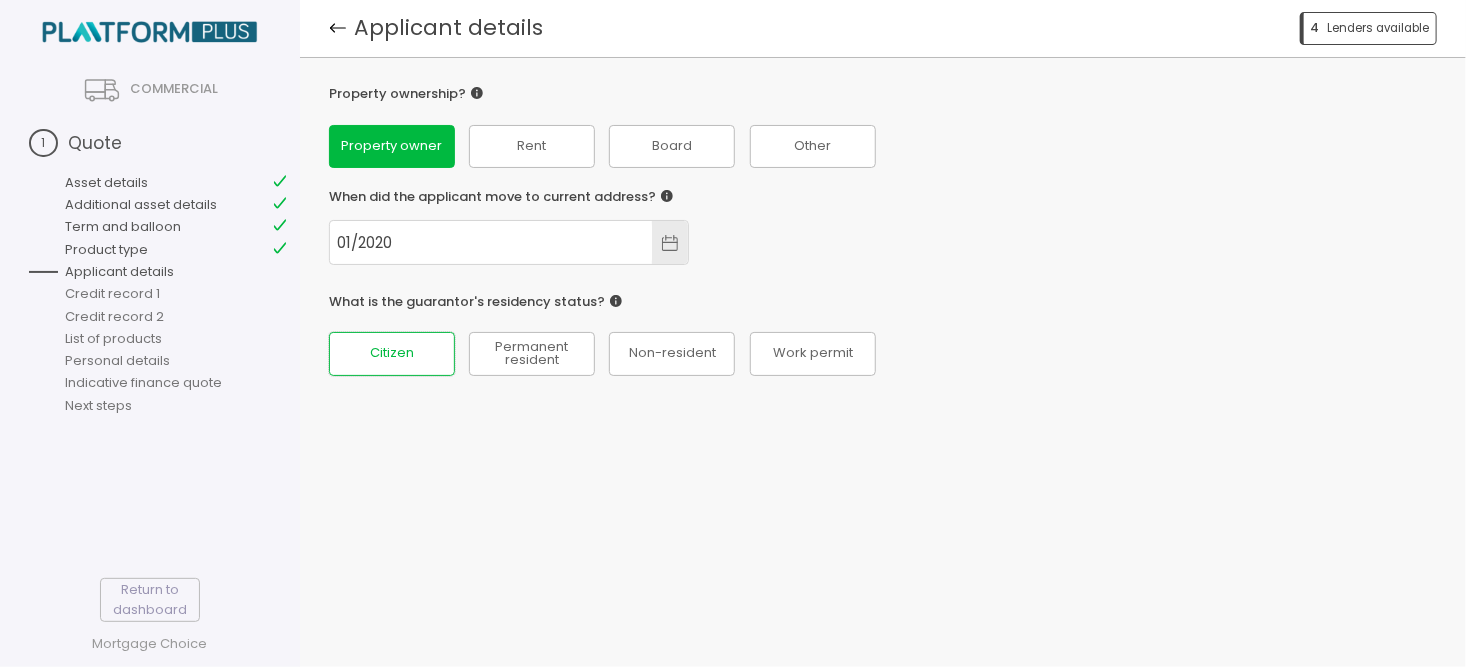 click on "Citizen" at bounding box center [392, 353] 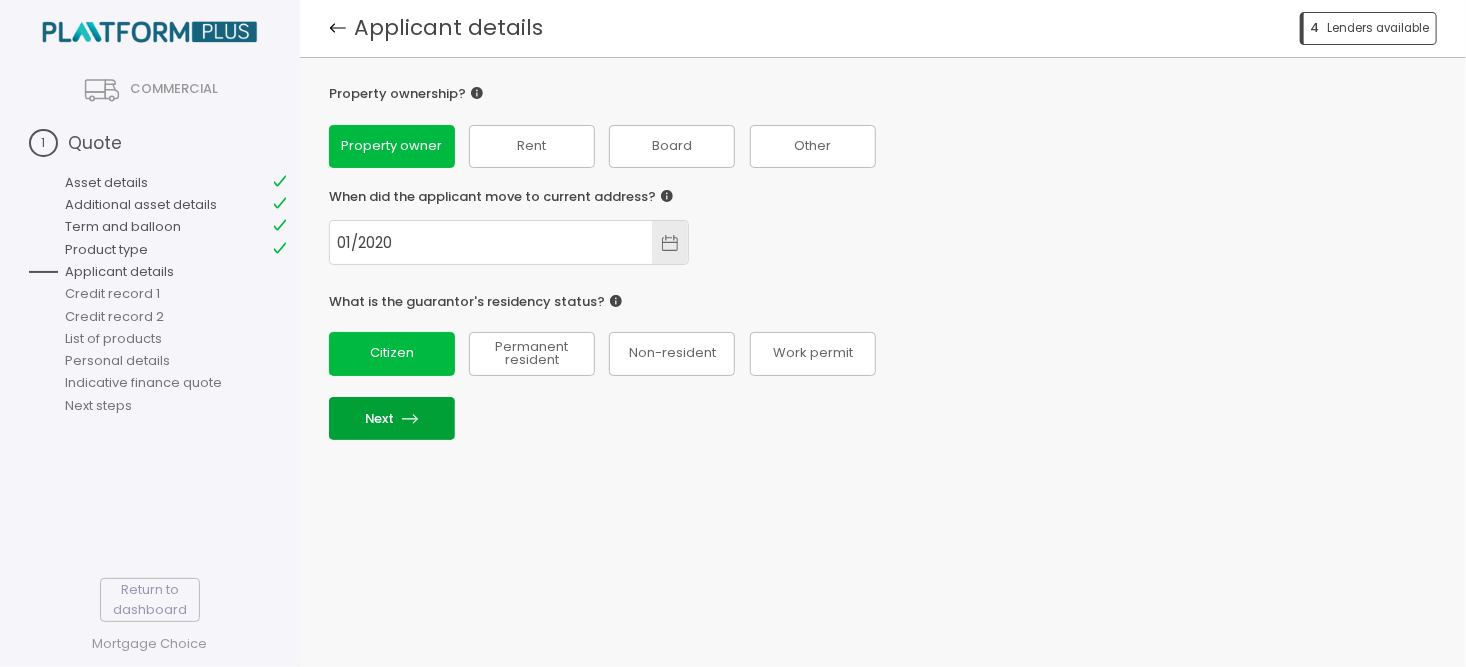 click at bounding box center [410, 419] 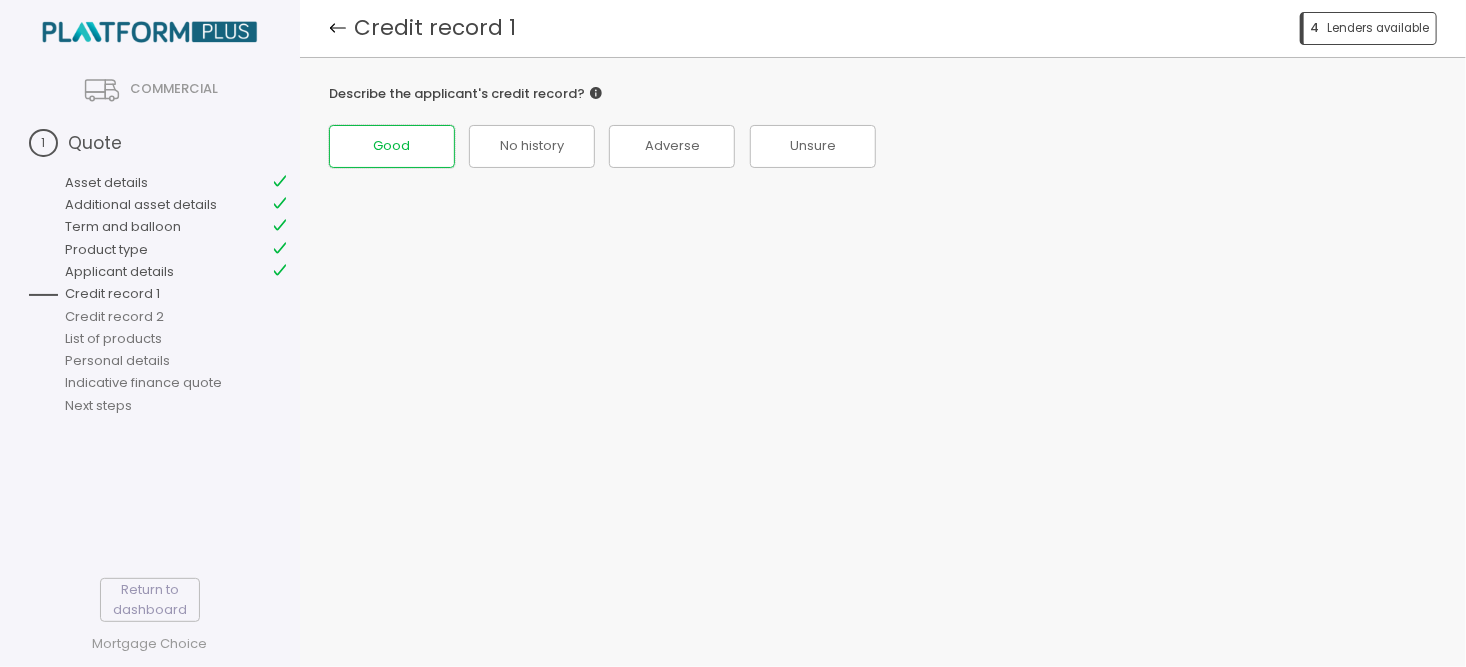 click on "Good" at bounding box center (391, 146) 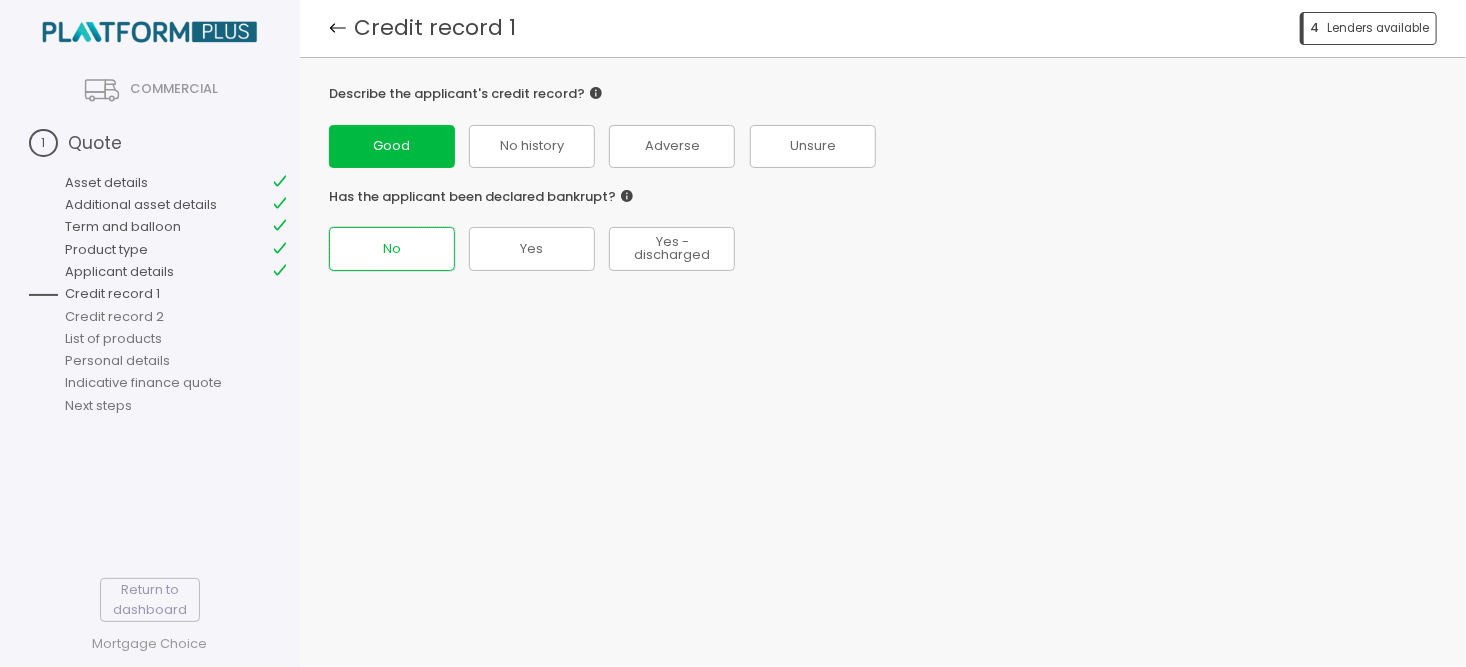 click on "No" at bounding box center (392, 146) 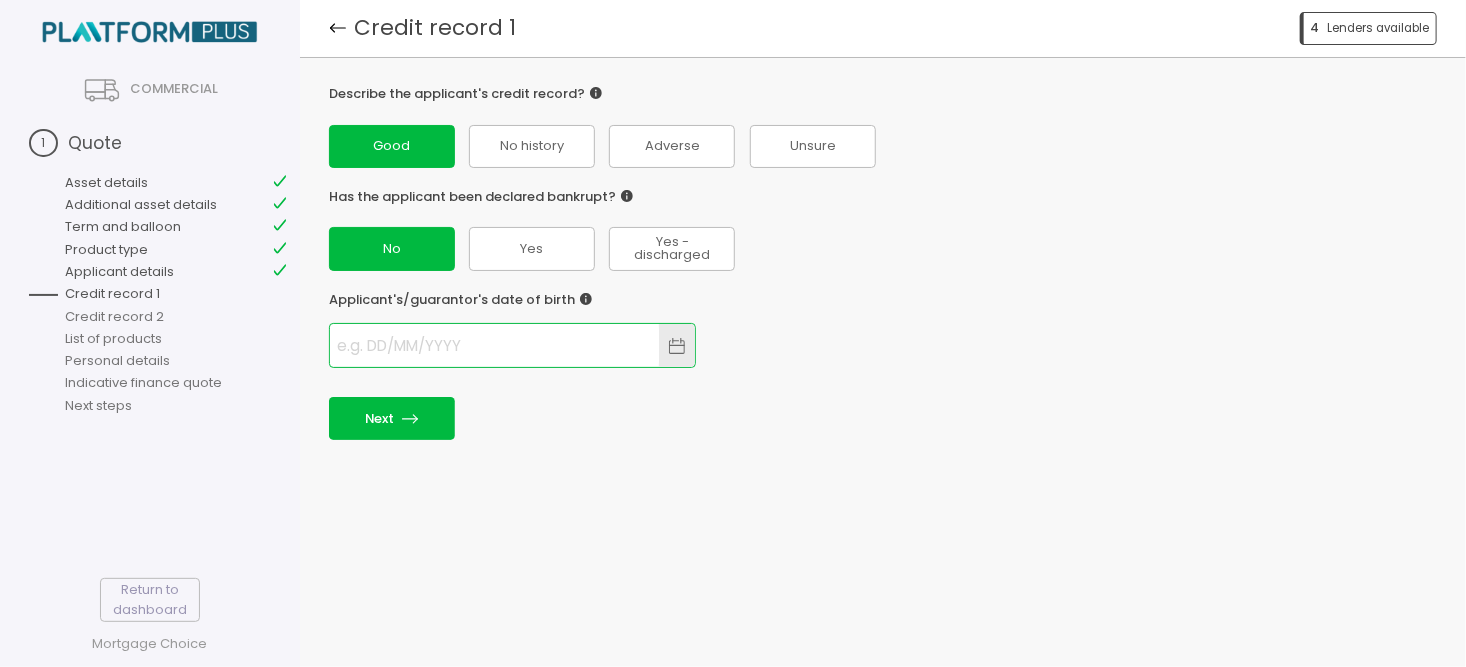 click at bounding box center (494, 345) 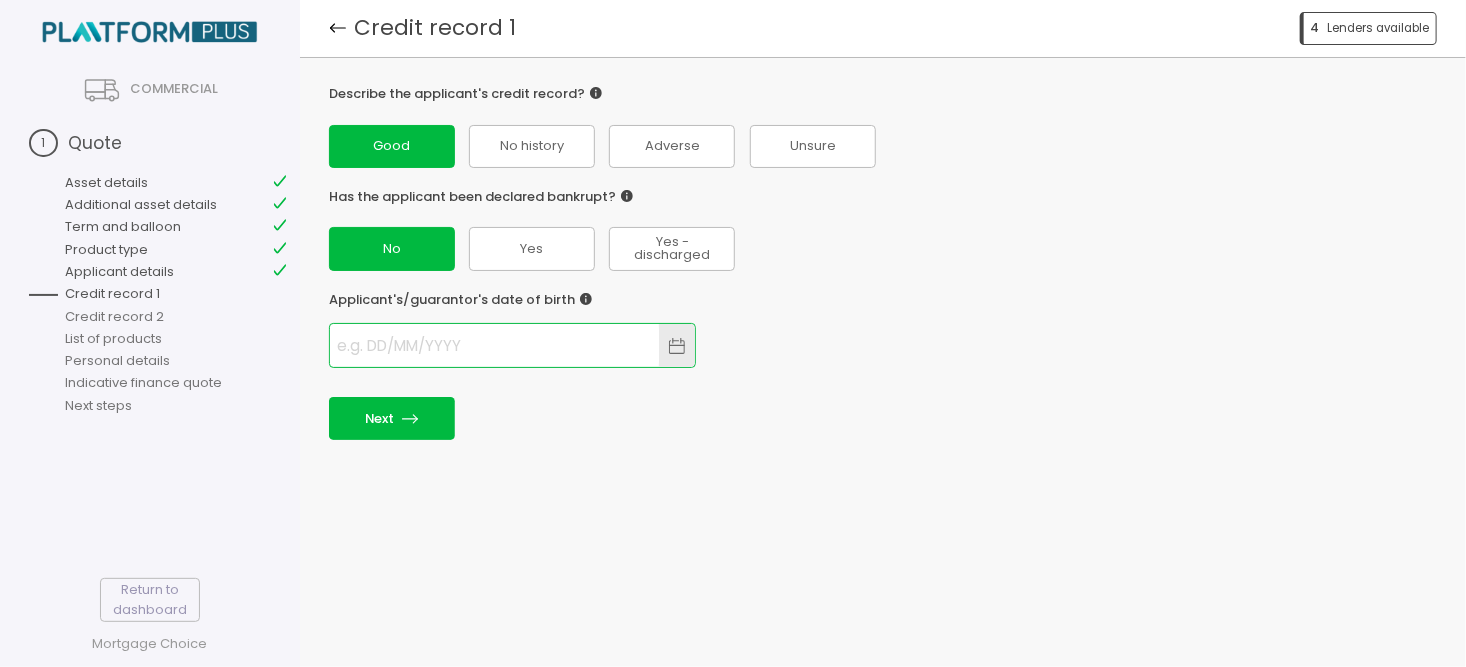 click at bounding box center [494, 345] 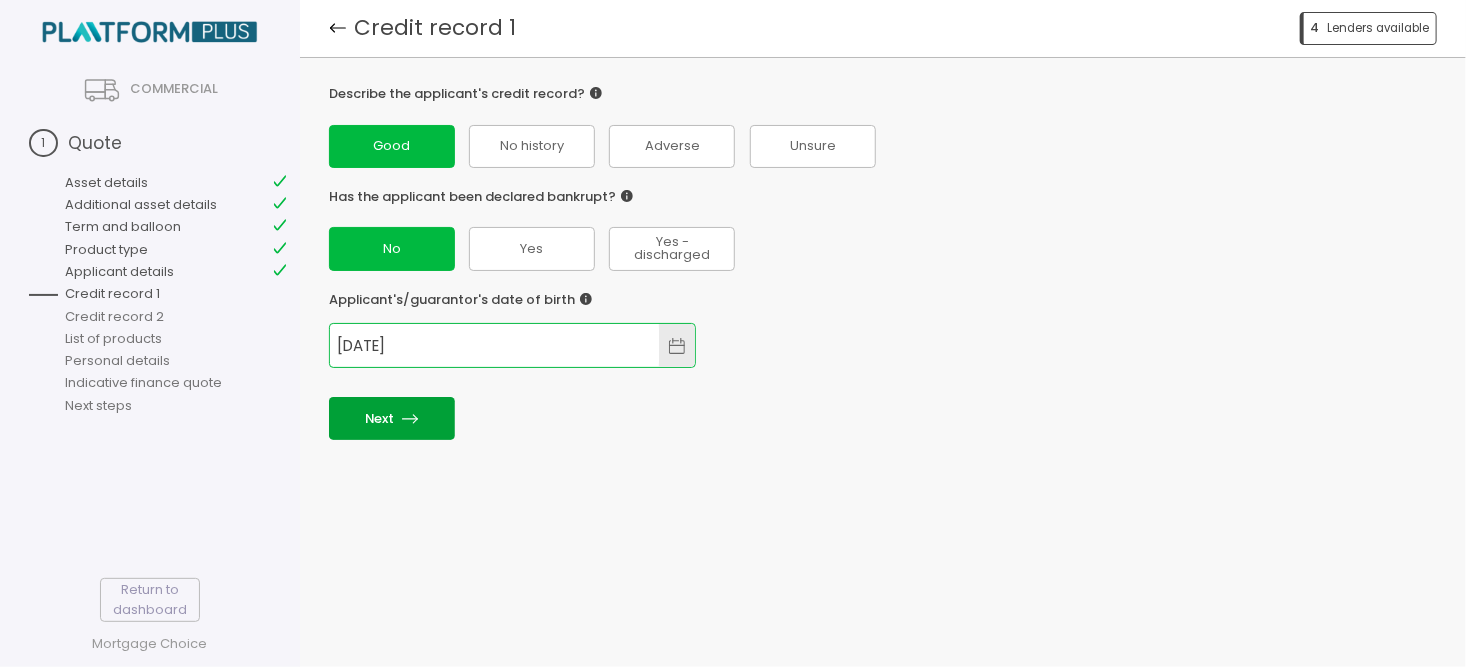 type on "[DATE]" 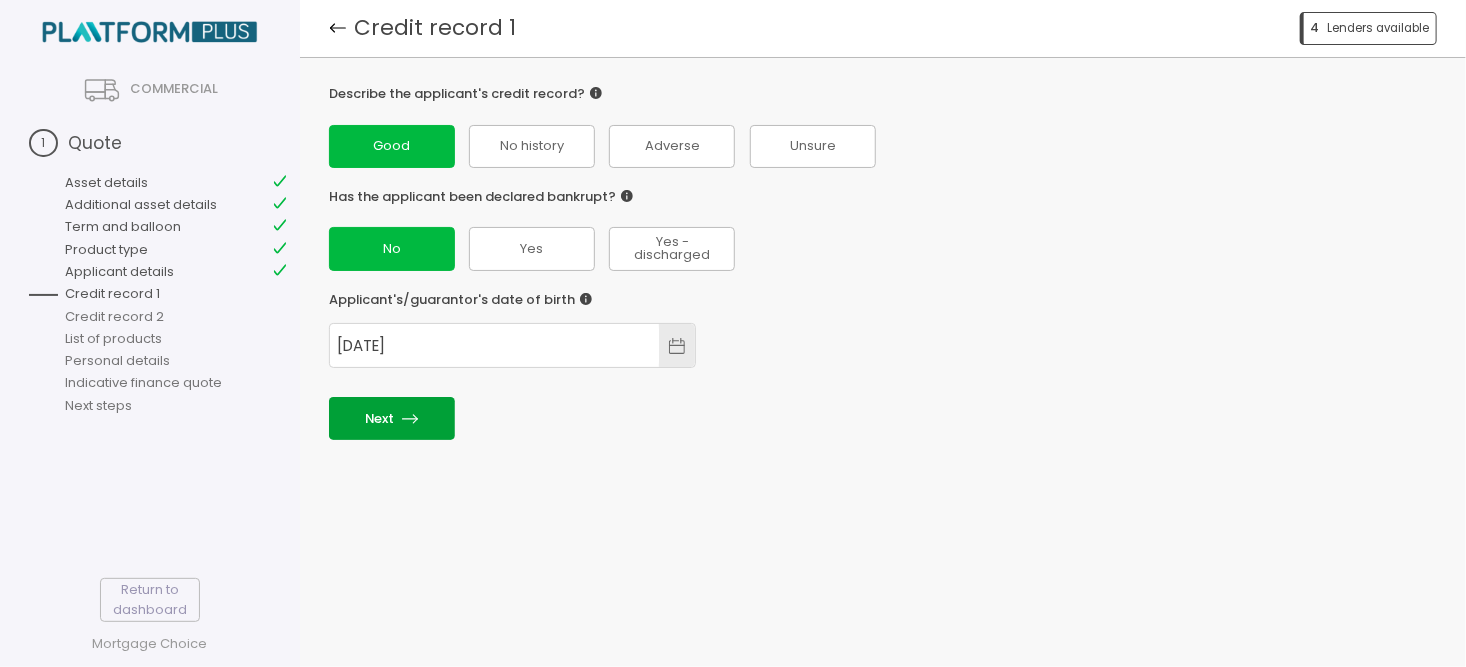 click on "Next" at bounding box center [392, 418] 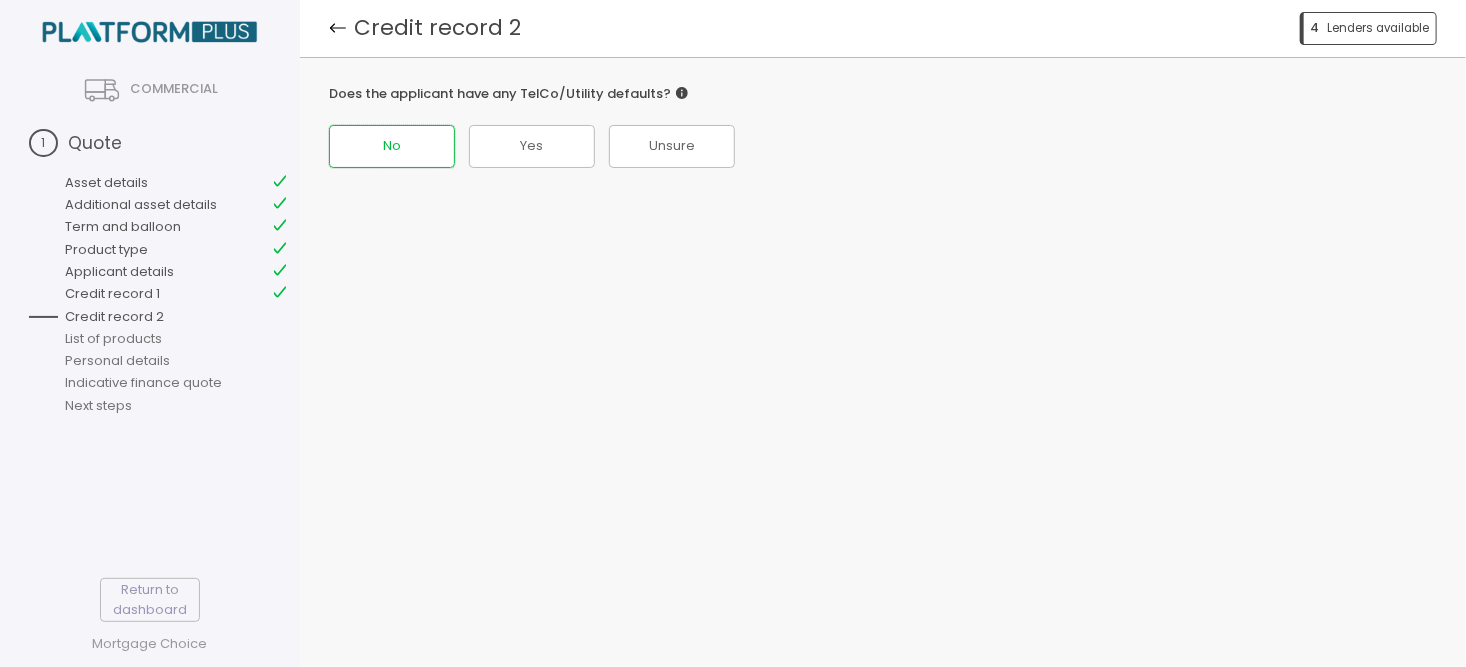 click on "No" at bounding box center (392, 146) 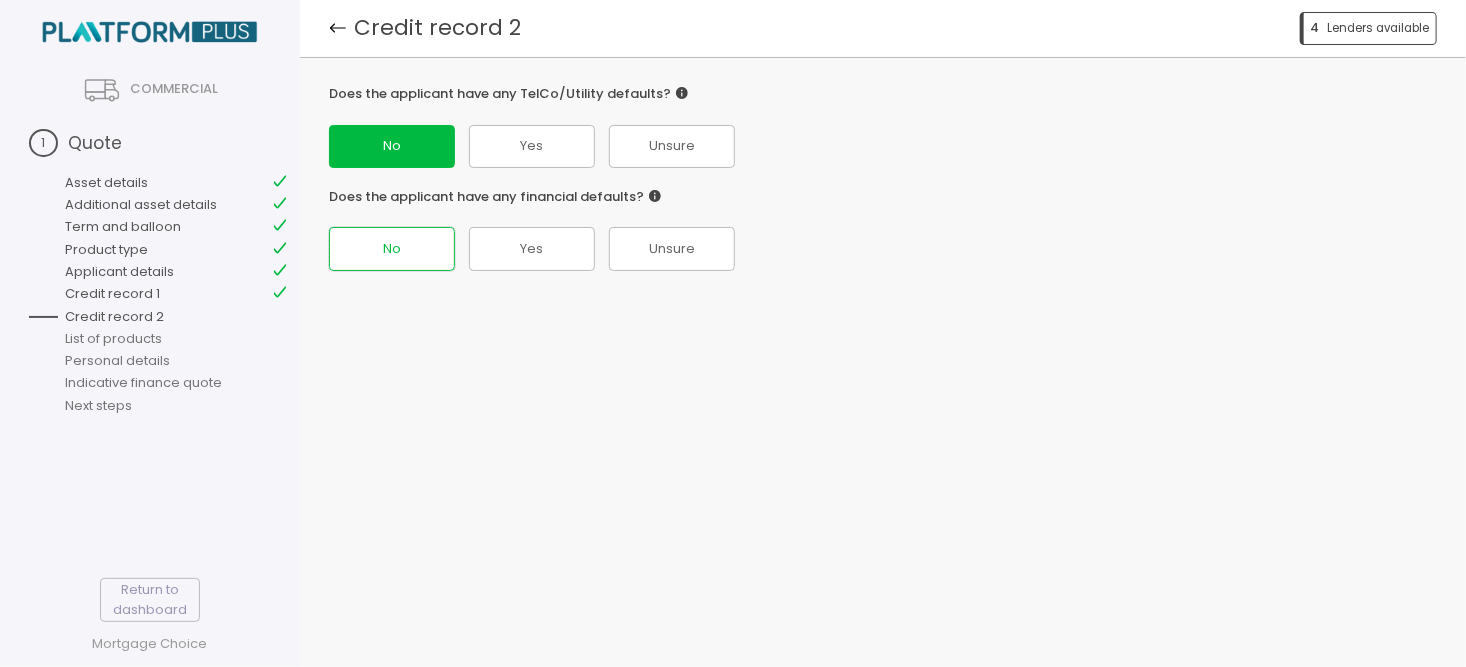 click on "No" at bounding box center [392, 248] 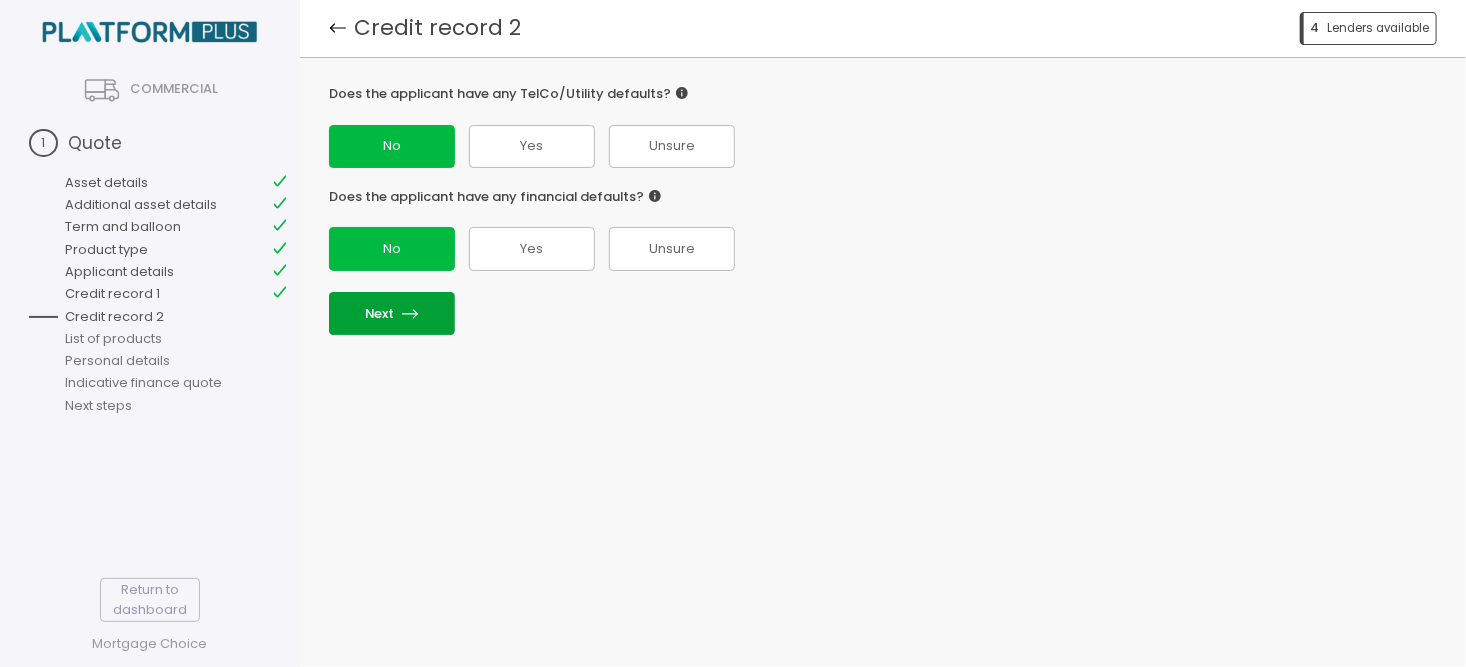 click on "Next" at bounding box center (392, 313) 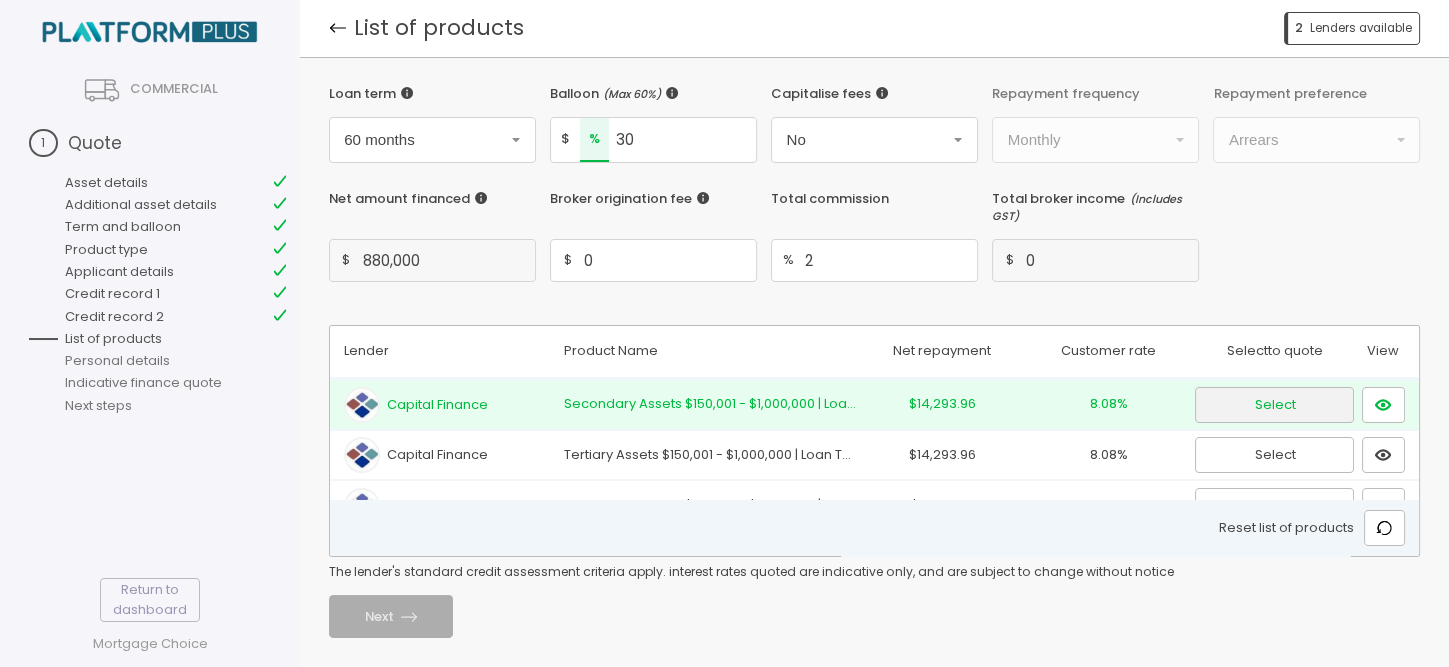 click on "Select" at bounding box center (1274, 405) 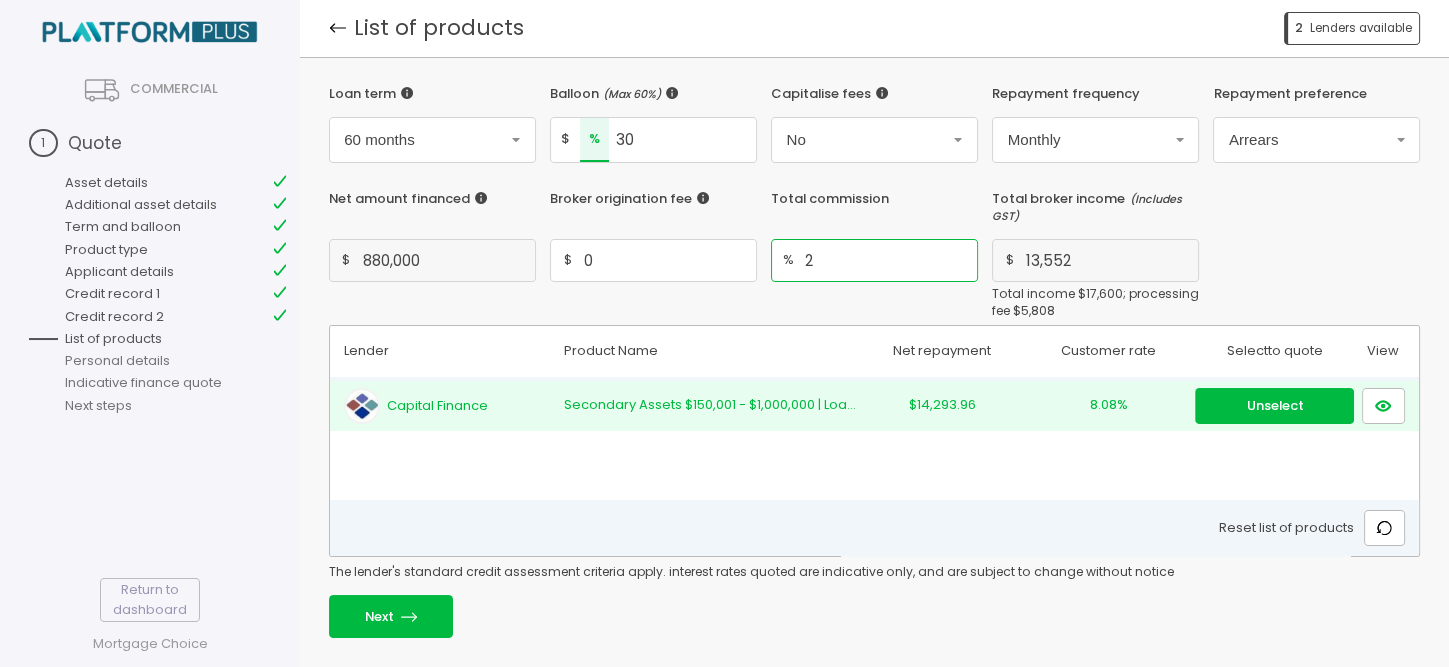 click on "2" at bounding box center (682, 139) 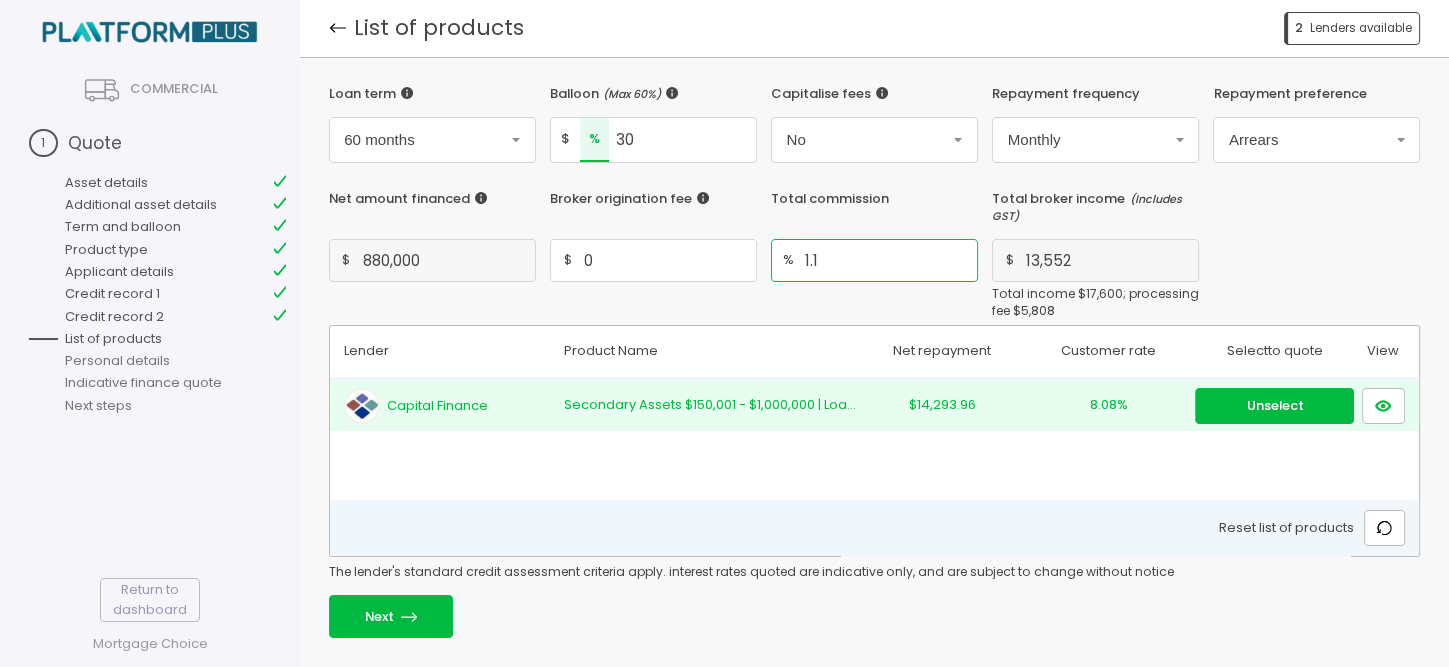 type on "1.1" 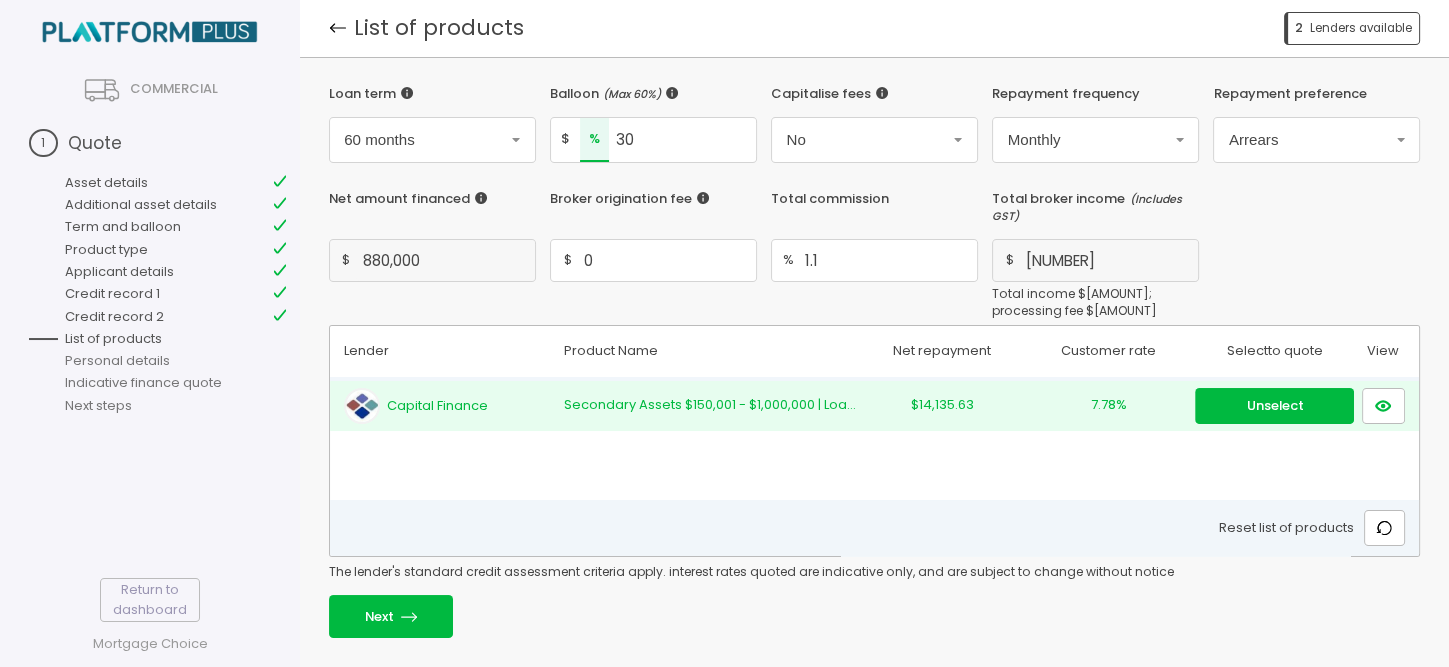 scroll, scrollTop: 138, scrollLeft: 0, axis: vertical 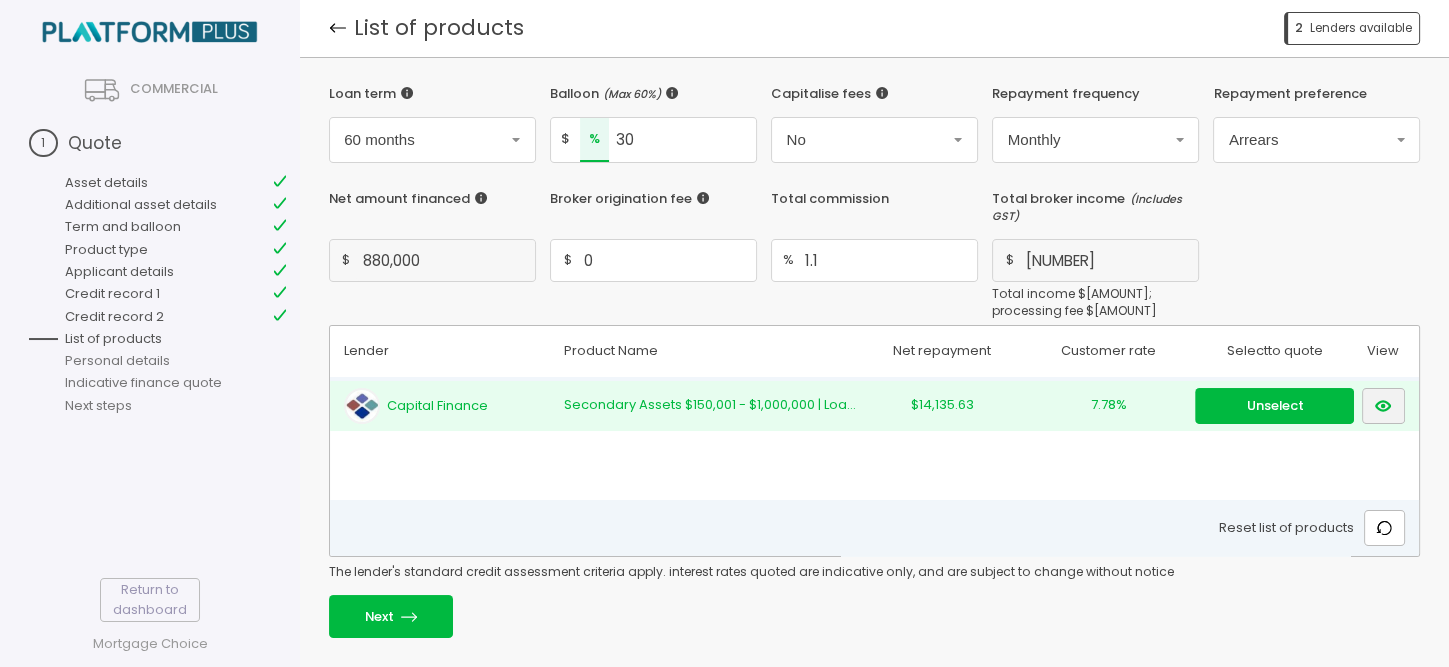 click at bounding box center (1383, 406) 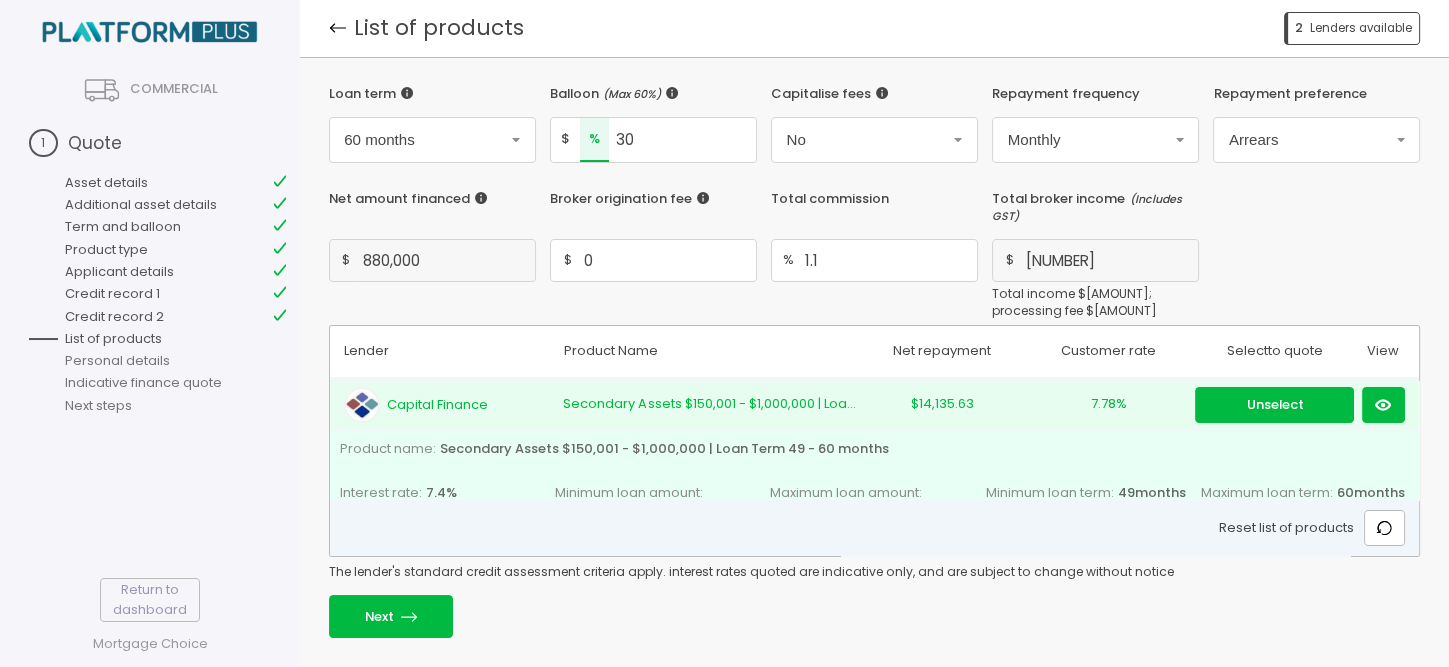 click on "Maximum loan term:" at bounding box center [388, 449] 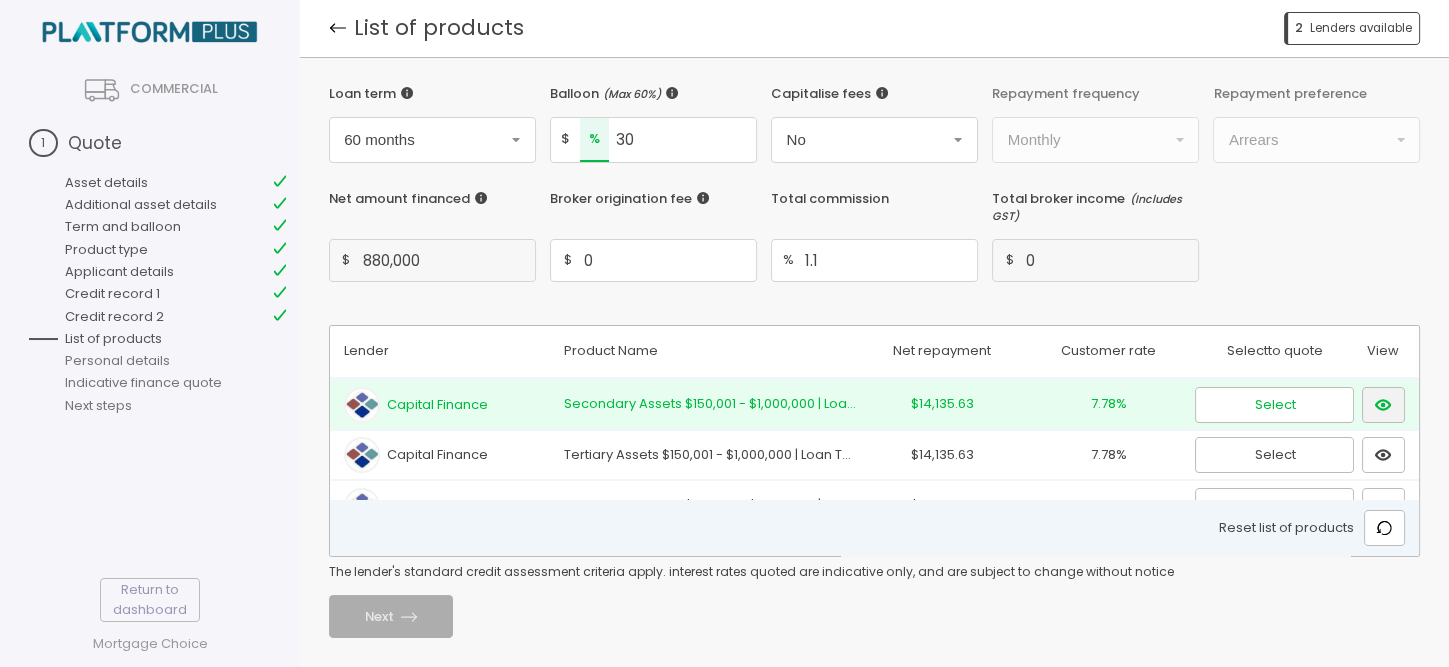 click at bounding box center [1274, 405] 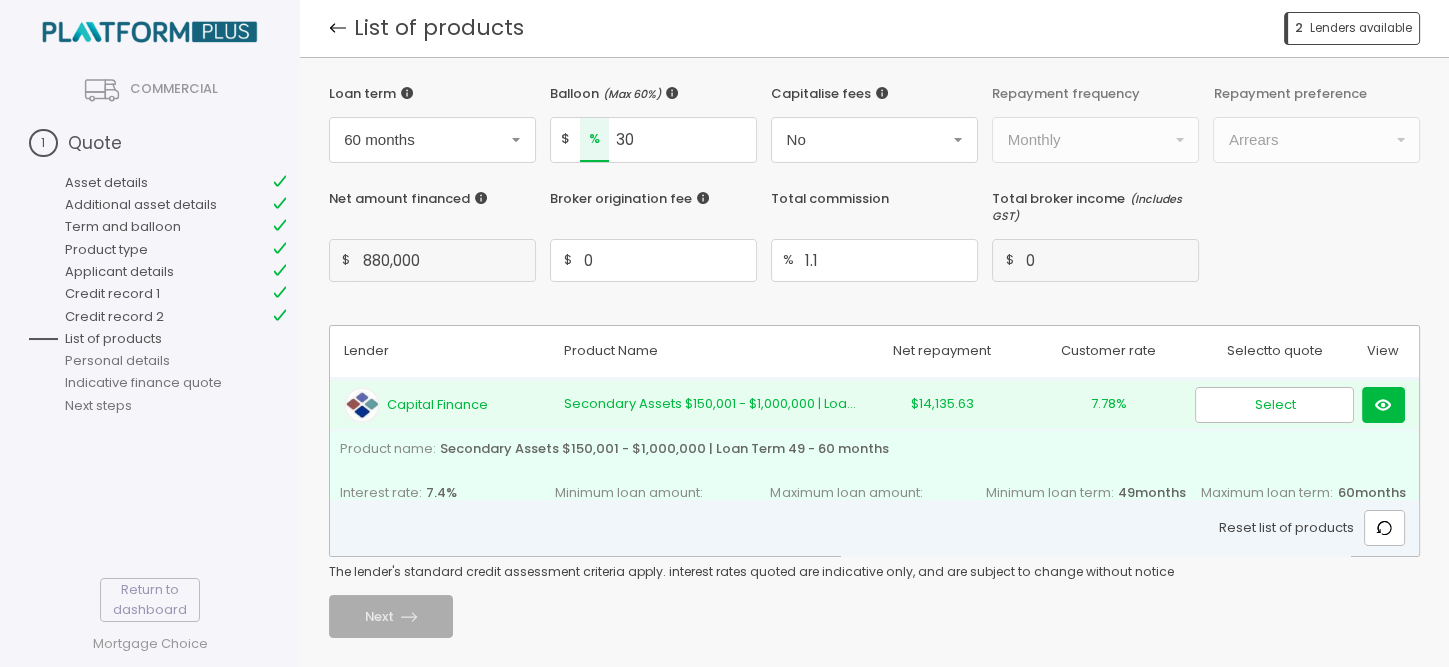 click on "7.78%" at bounding box center (1108, 404) 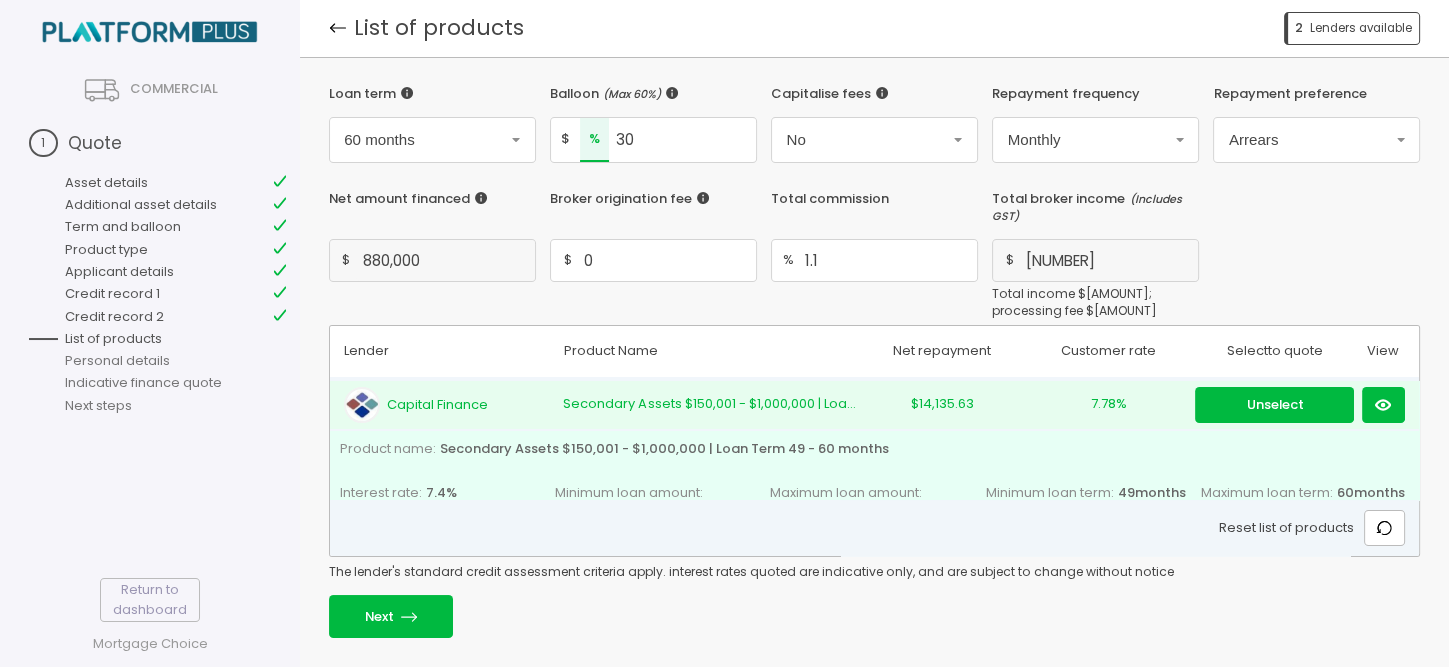 click on "7.78%" at bounding box center (1108, 404) 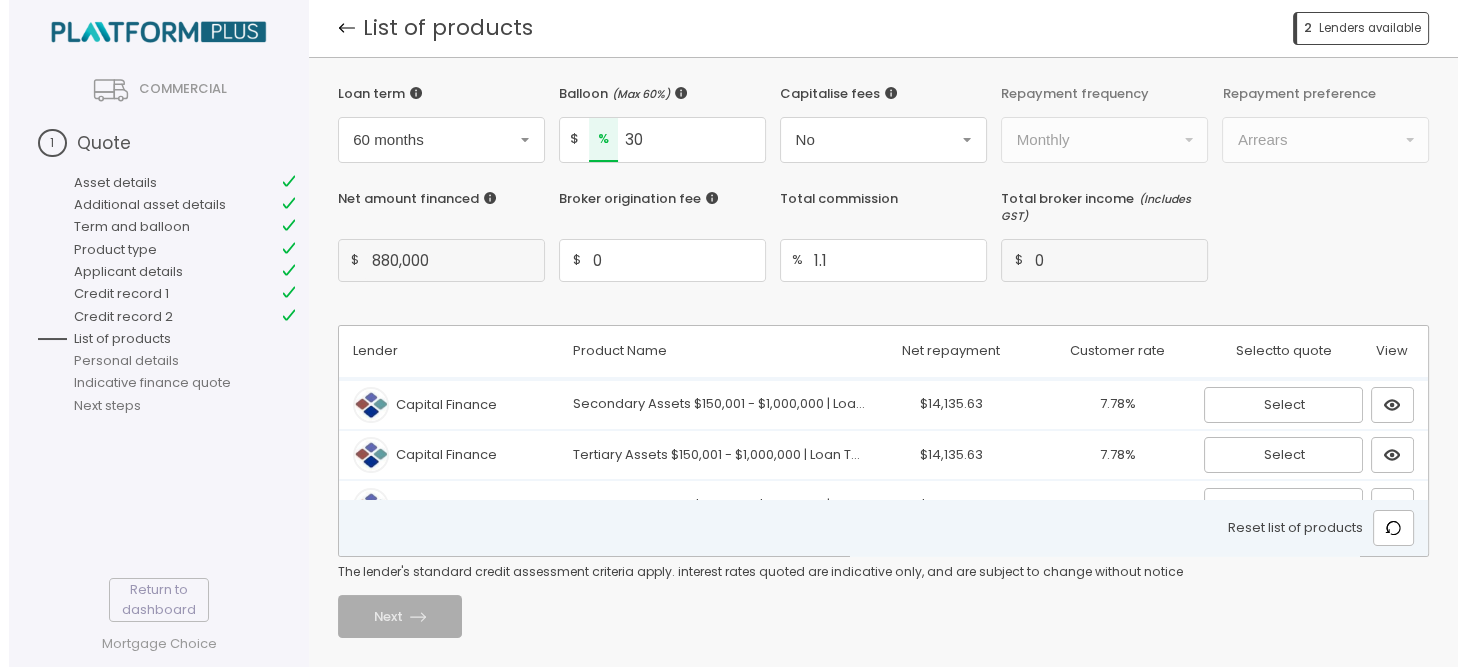 scroll, scrollTop: 0, scrollLeft: 0, axis: both 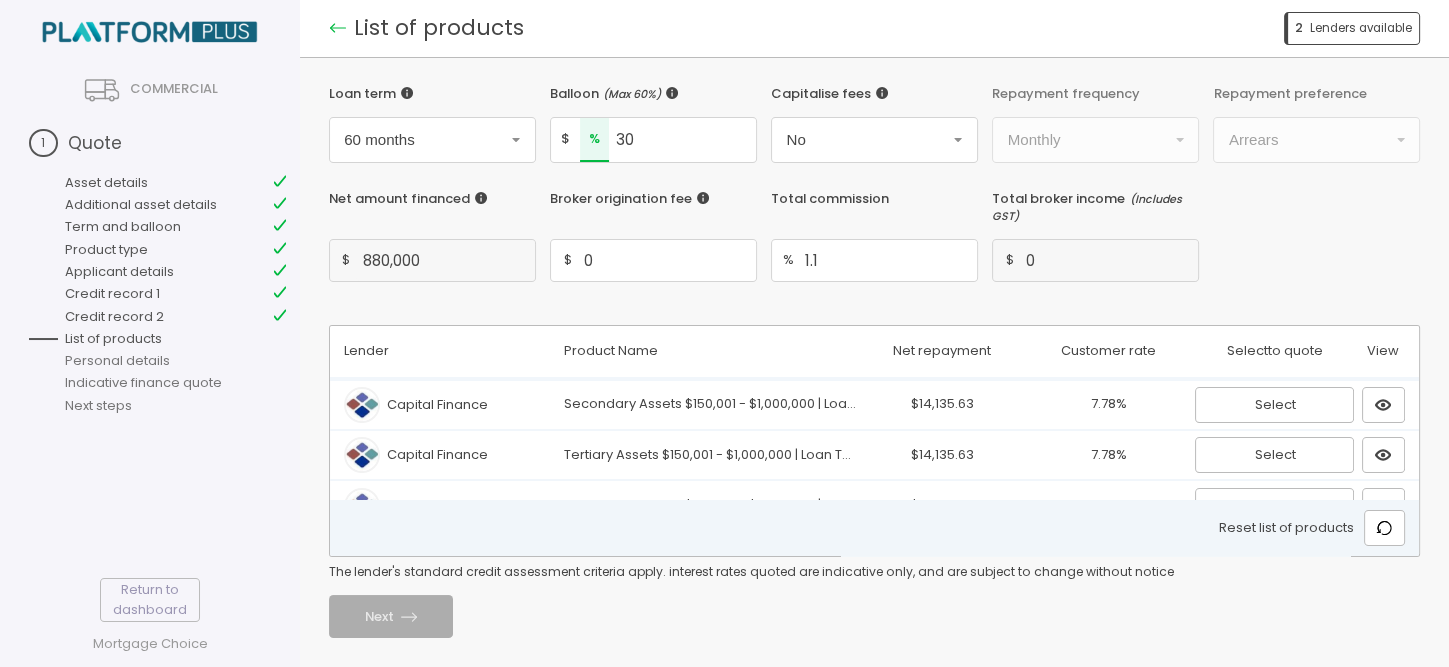 click at bounding box center (337, 28) 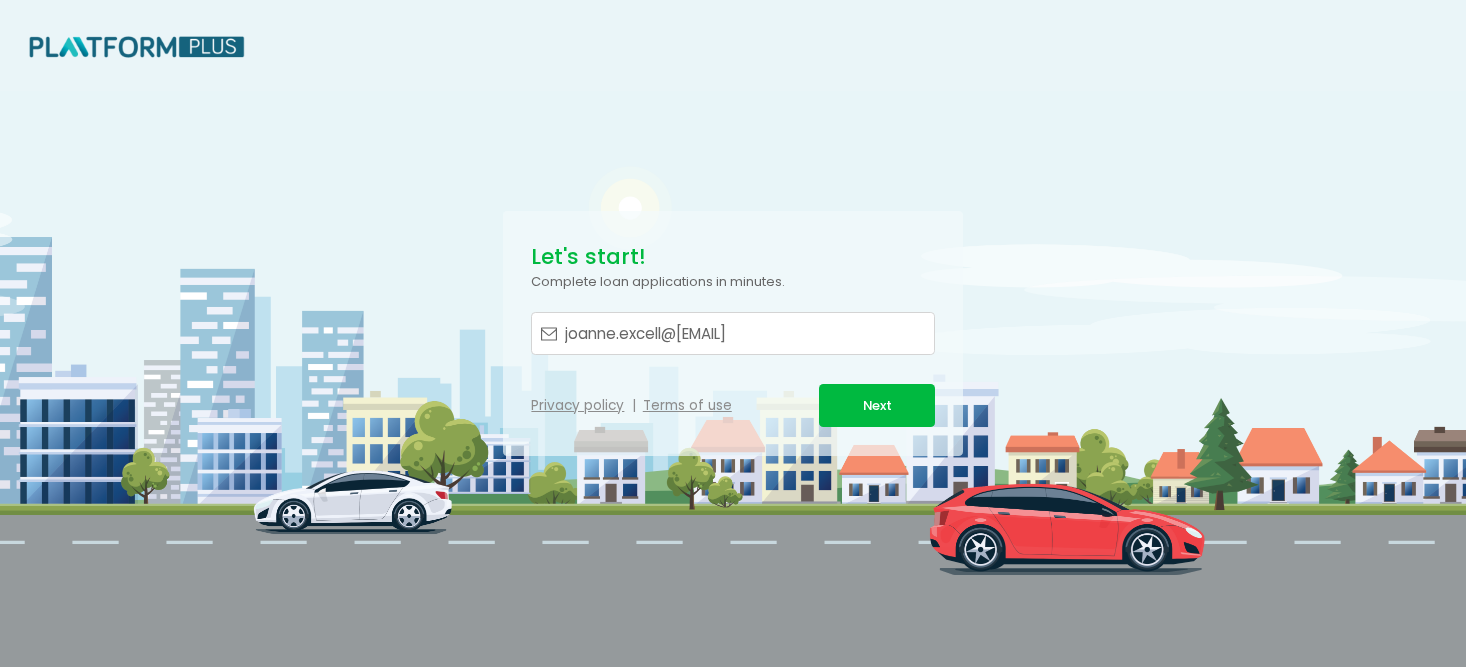 scroll, scrollTop: 0, scrollLeft: 0, axis: both 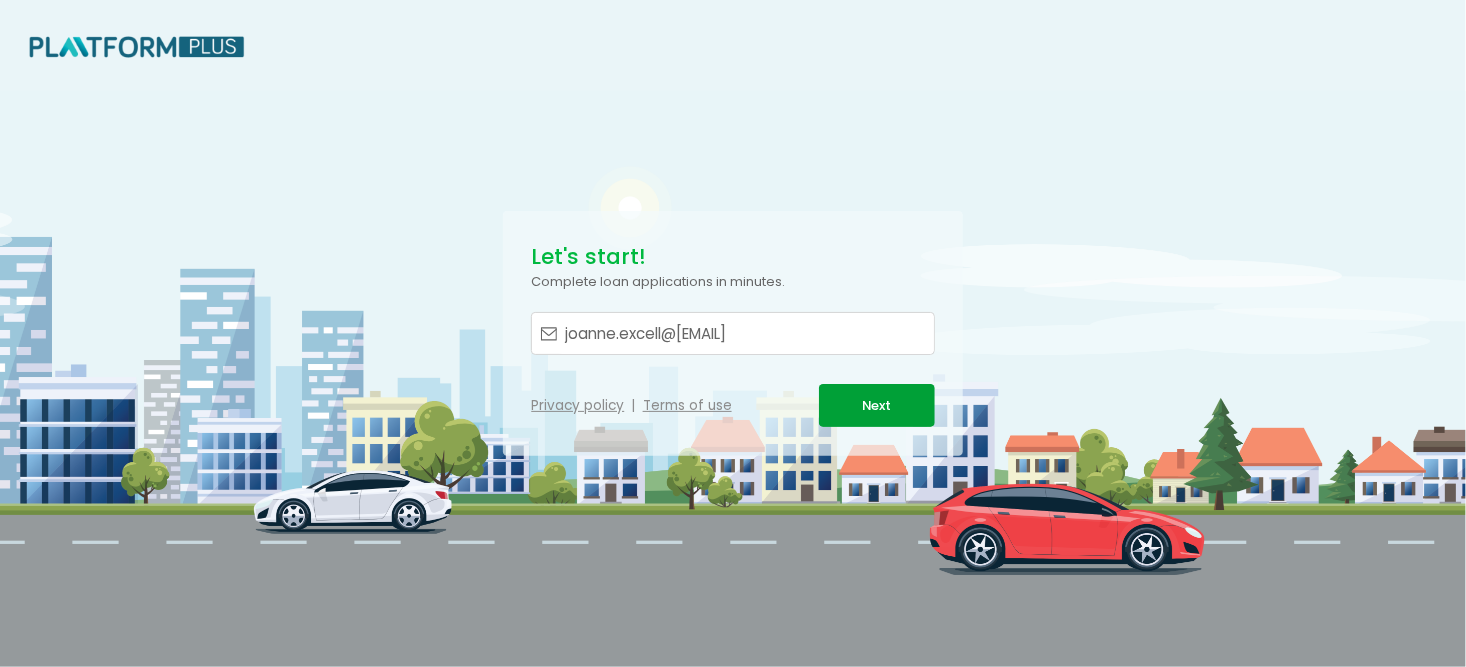click on "Next" at bounding box center (876, 405) 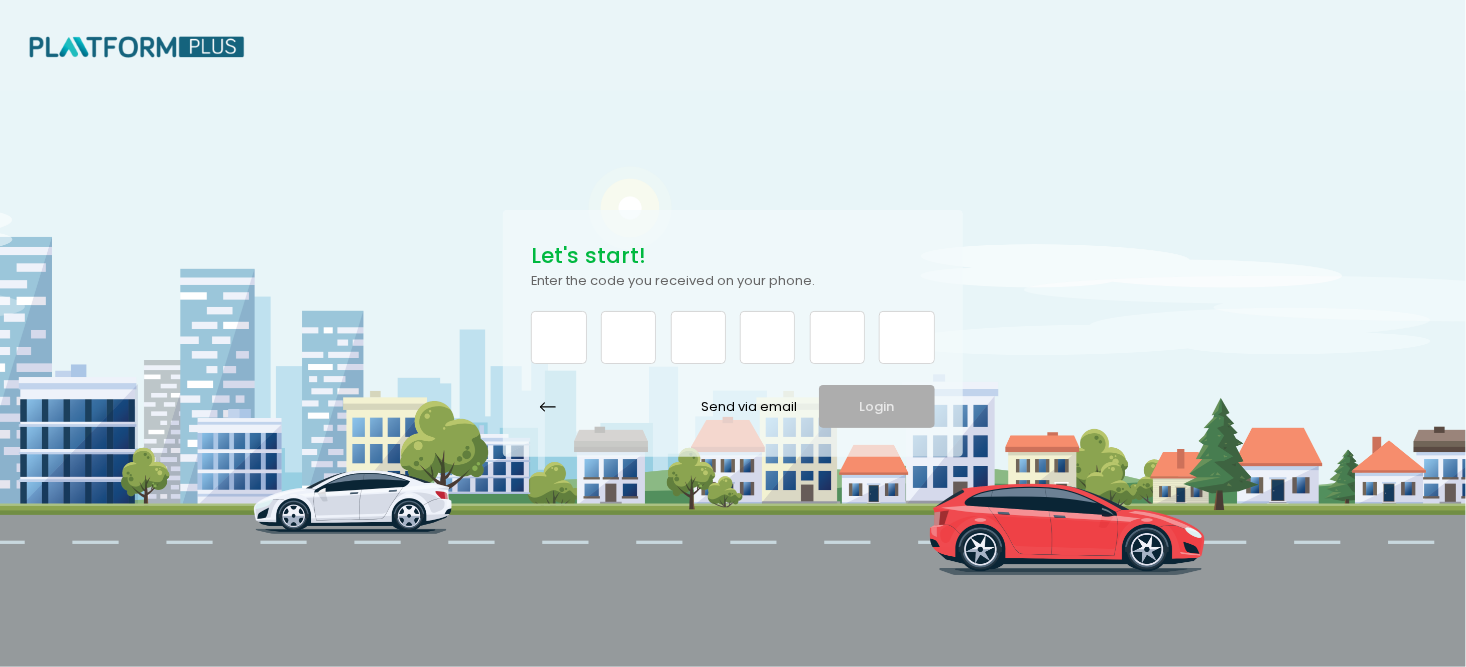 type on "2" 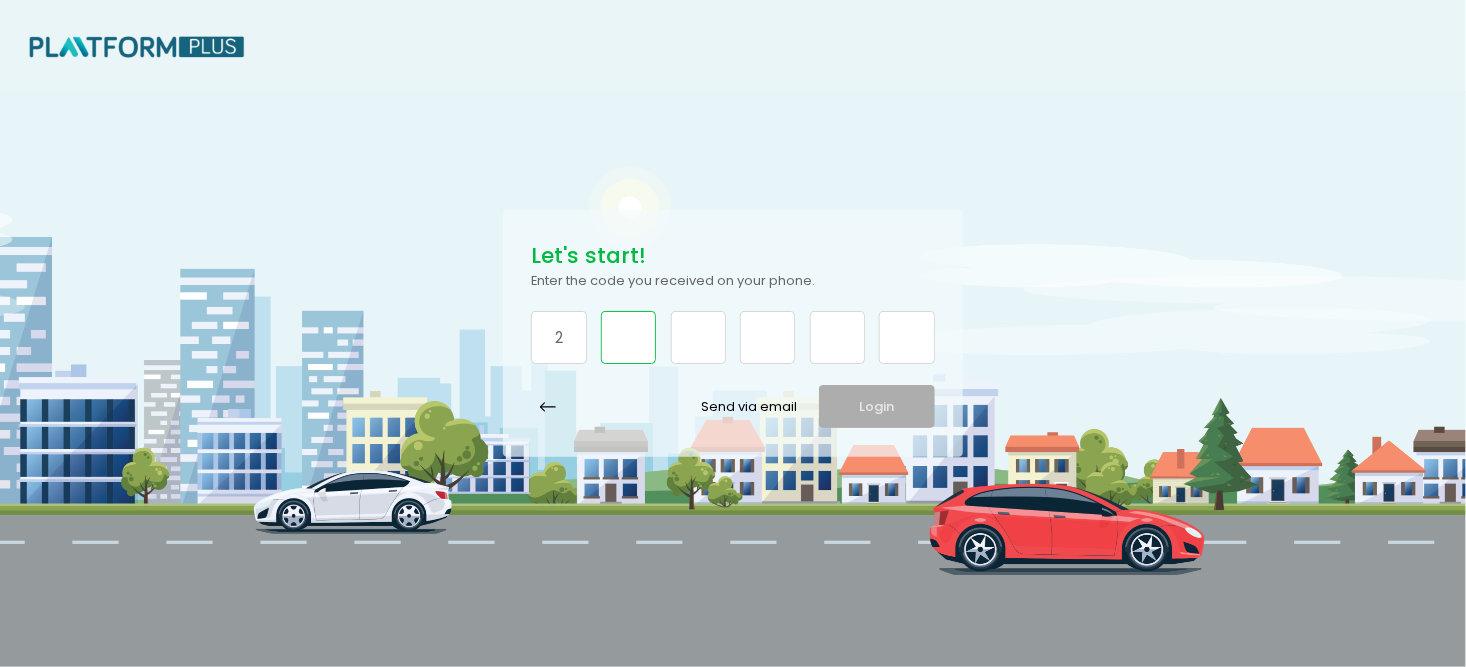 type on "3" 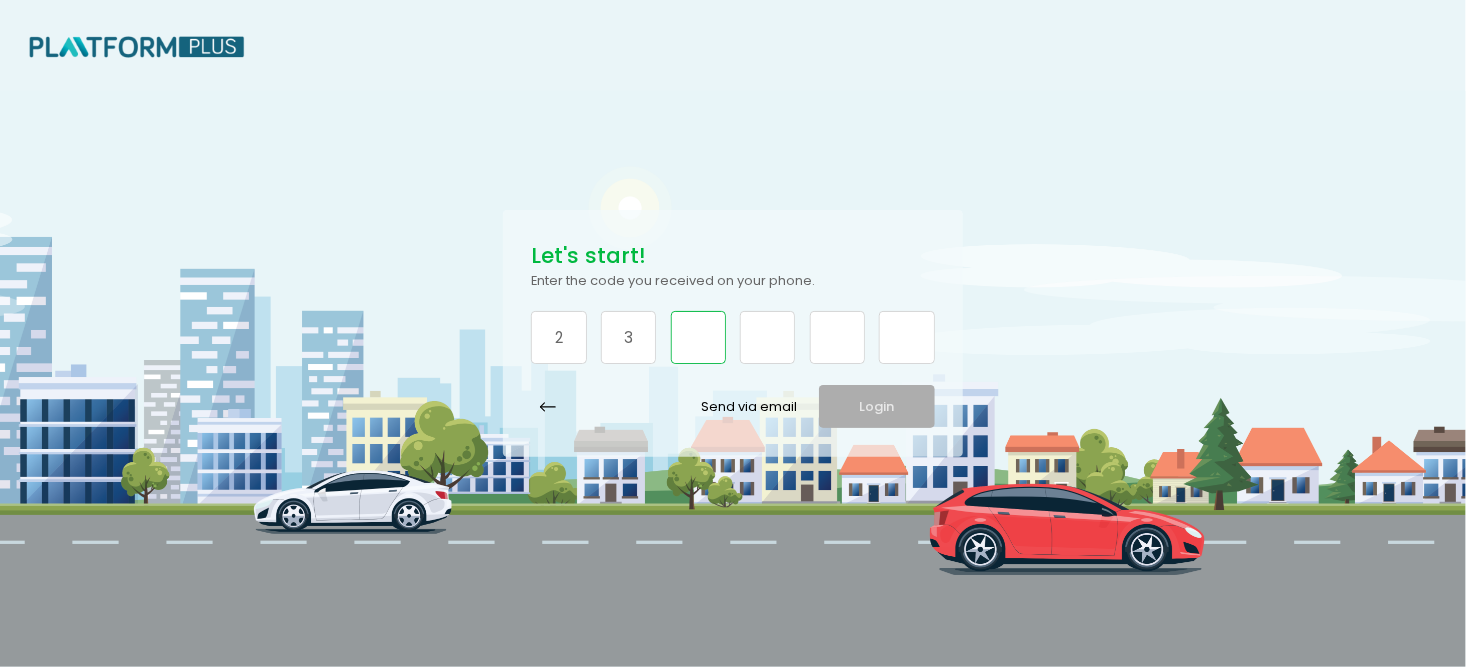 type on "0" 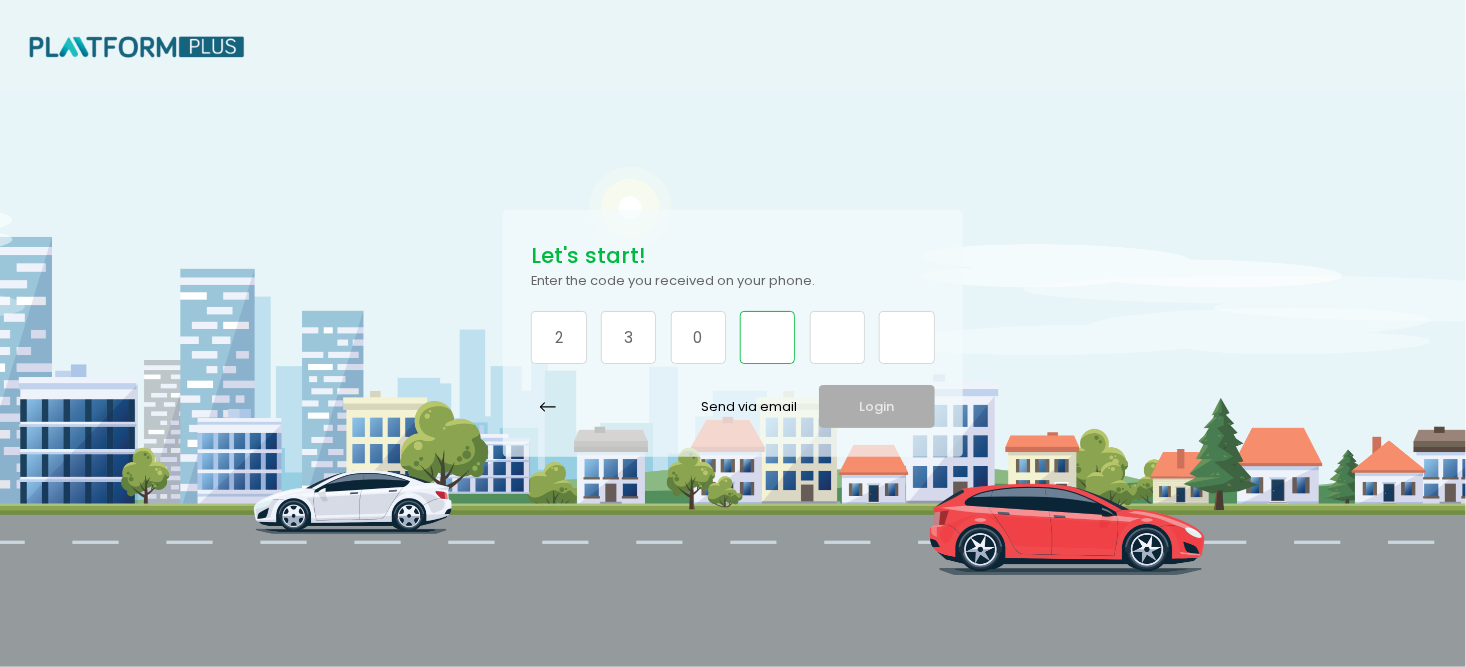 type on "6" 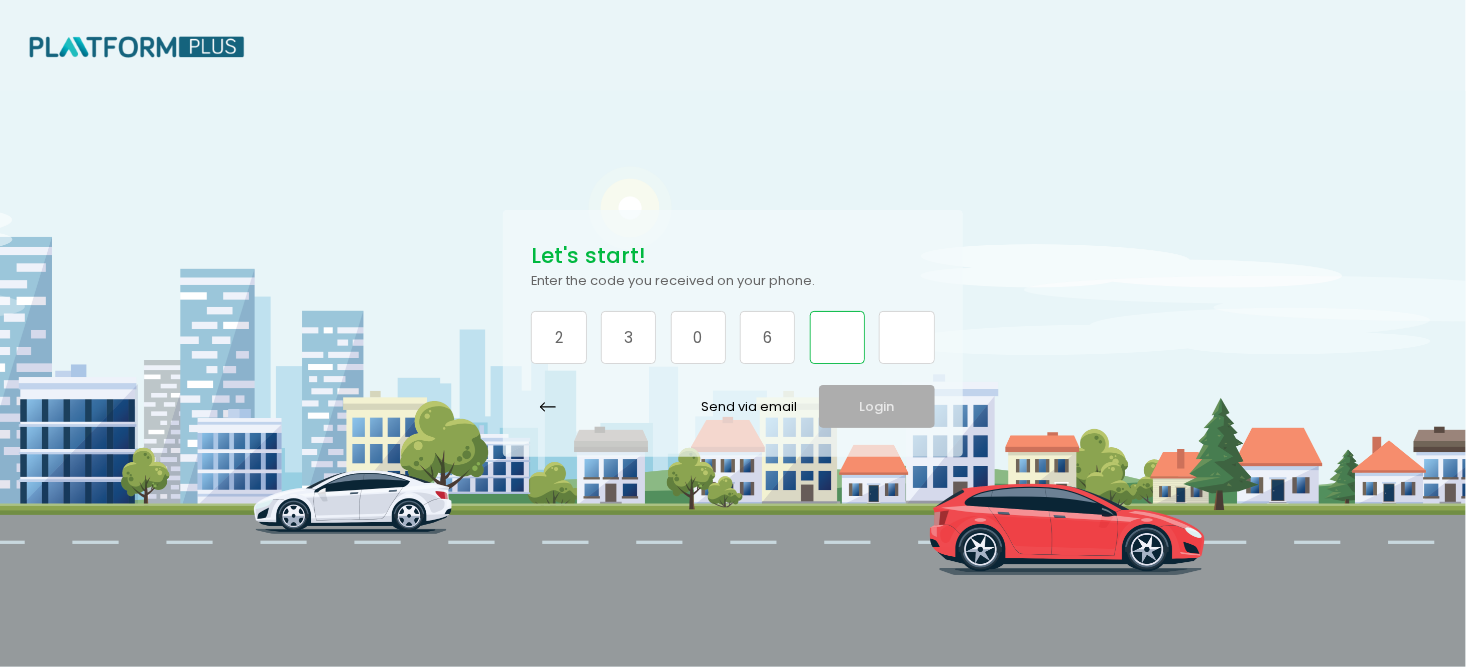 type on "4" 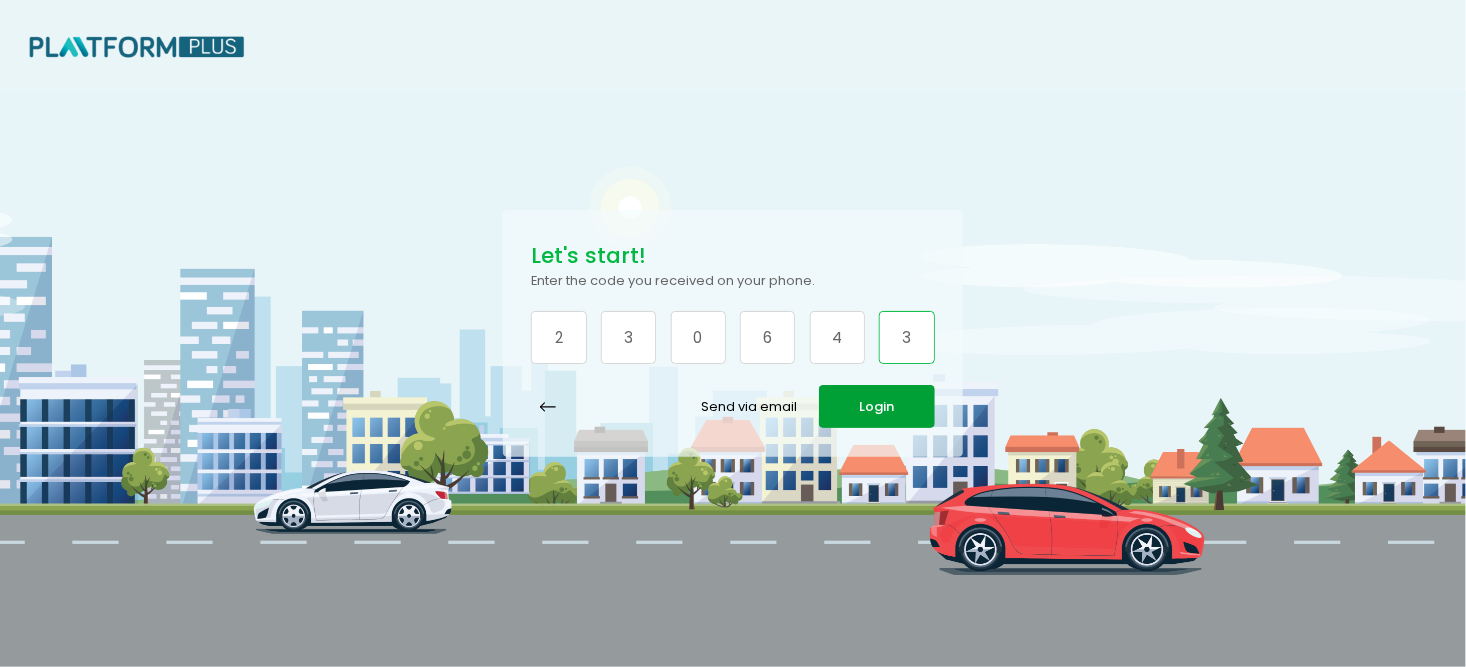 type on "3" 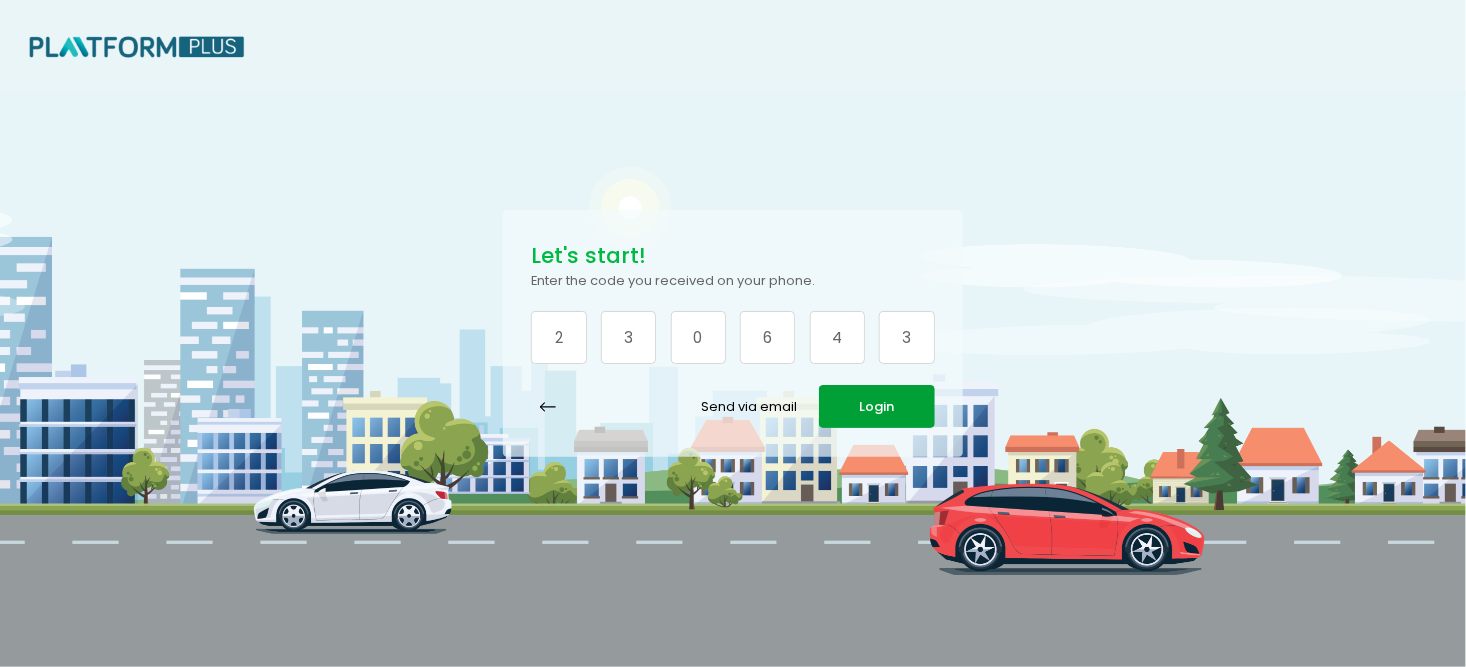 click on "Login" at bounding box center [876, 406] 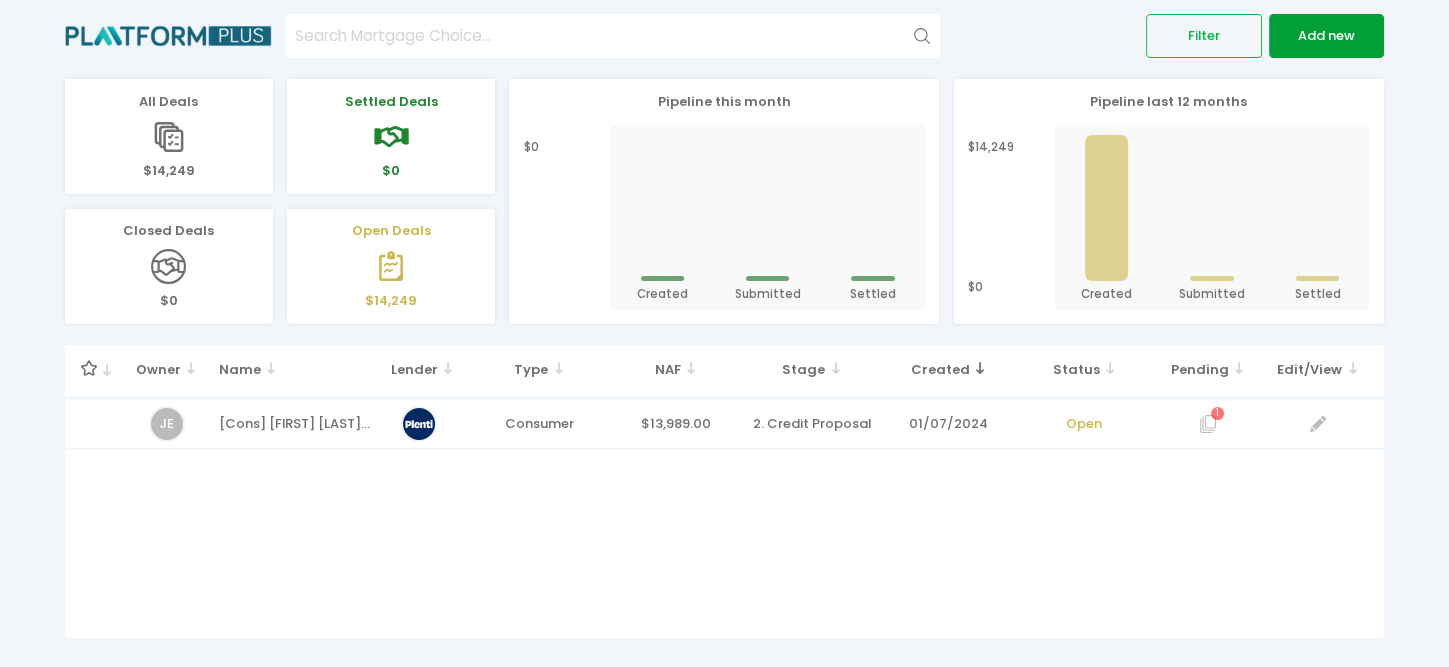 click on "Add new" at bounding box center (1326, 35) 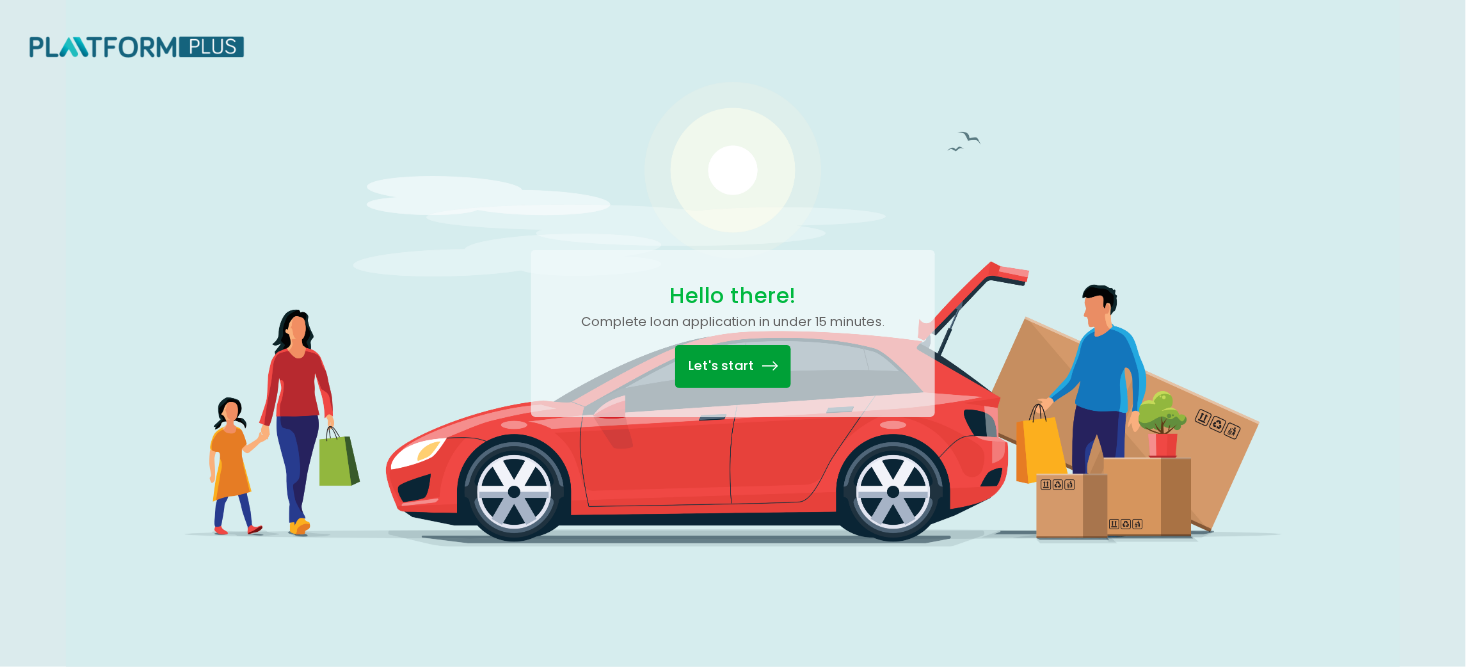 click on "Let's start" at bounding box center (732, 366) 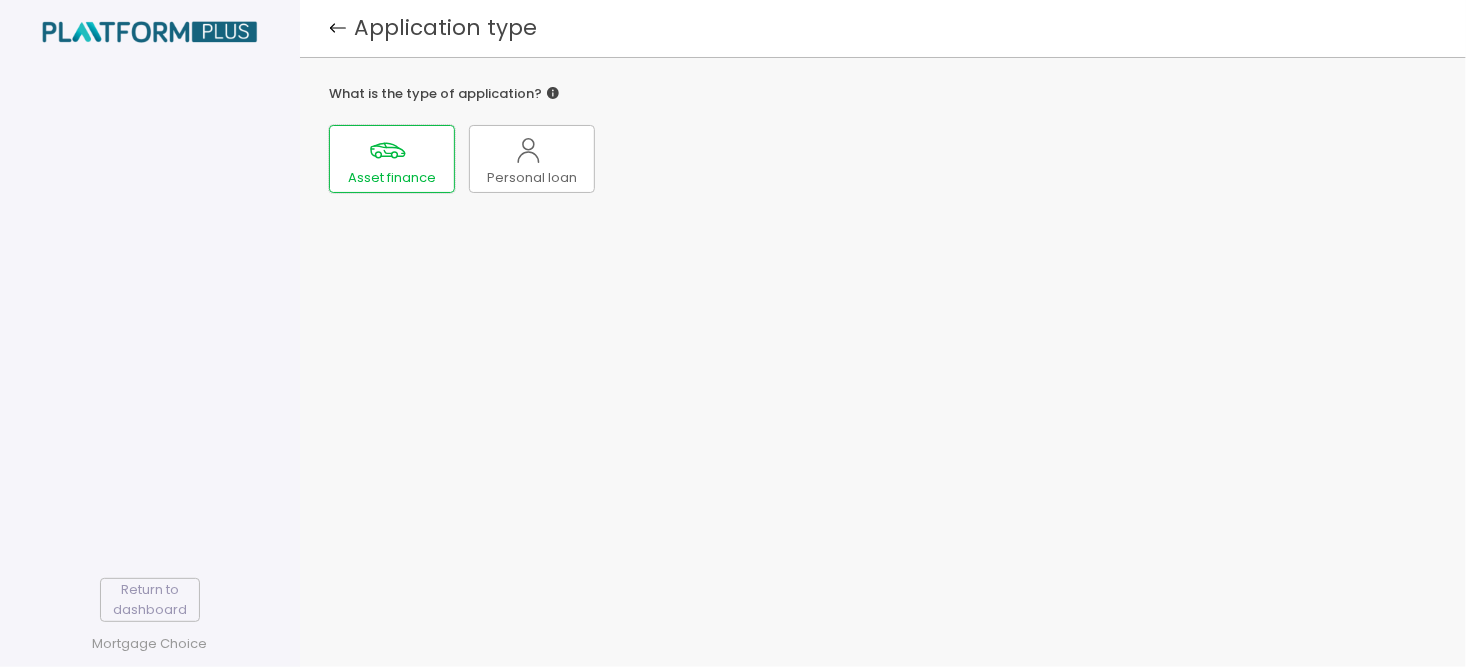 click at bounding box center [388, 150] 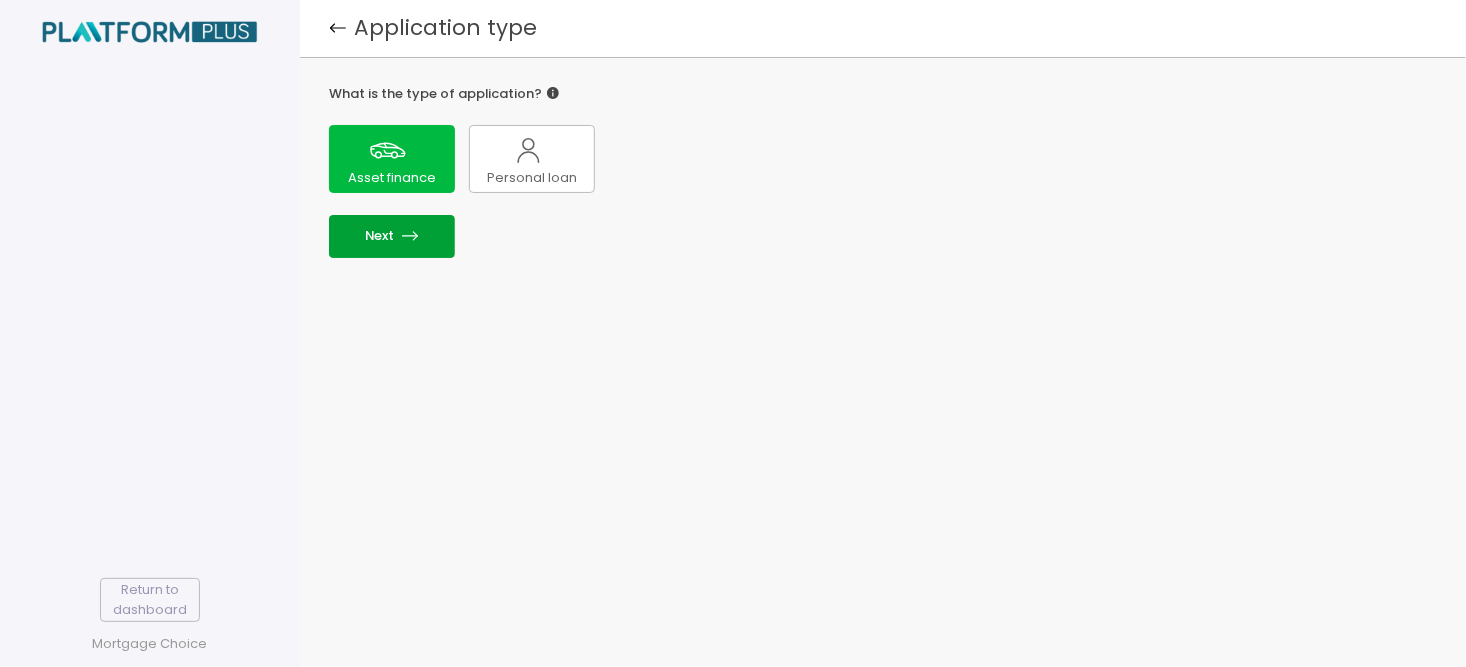 click on "Next" at bounding box center (392, 236) 